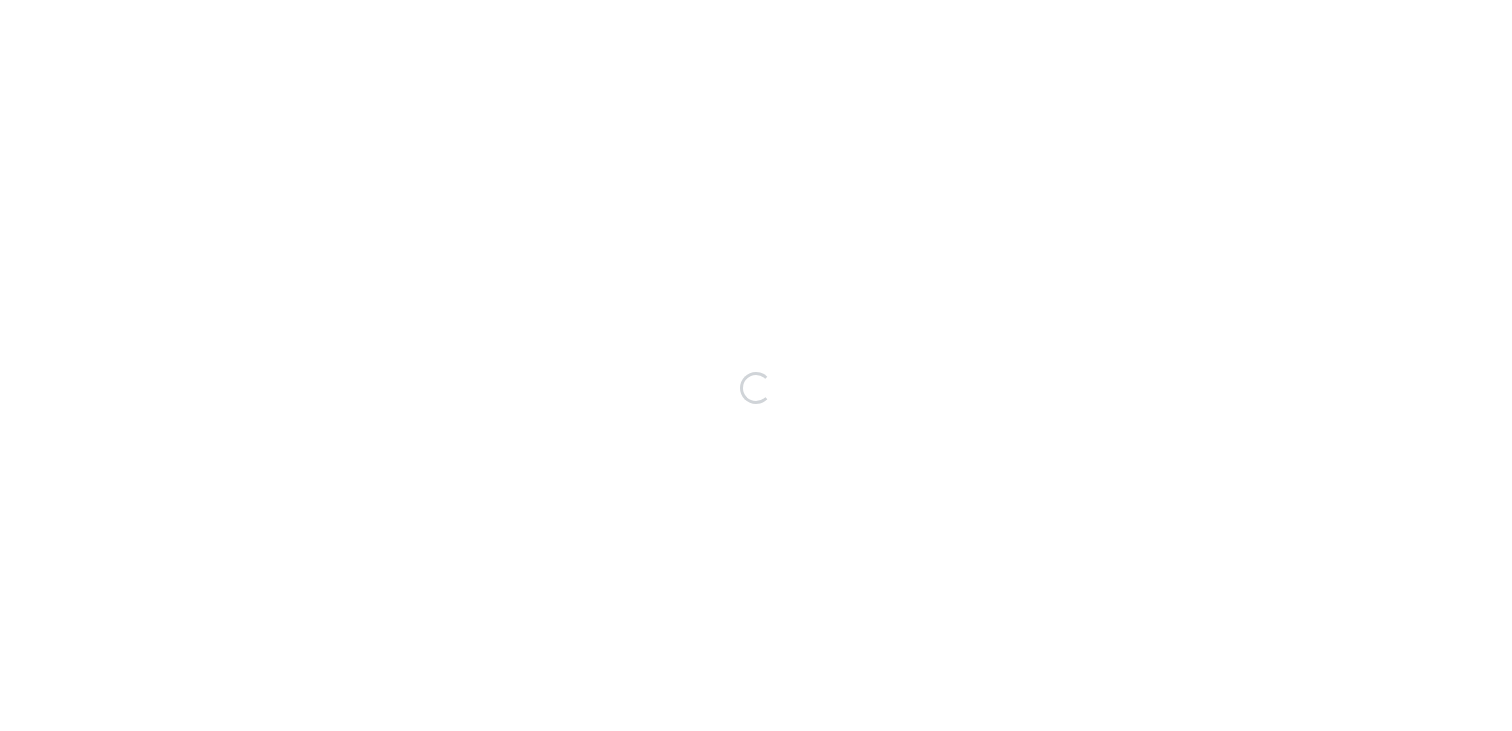 scroll, scrollTop: 0, scrollLeft: 0, axis: both 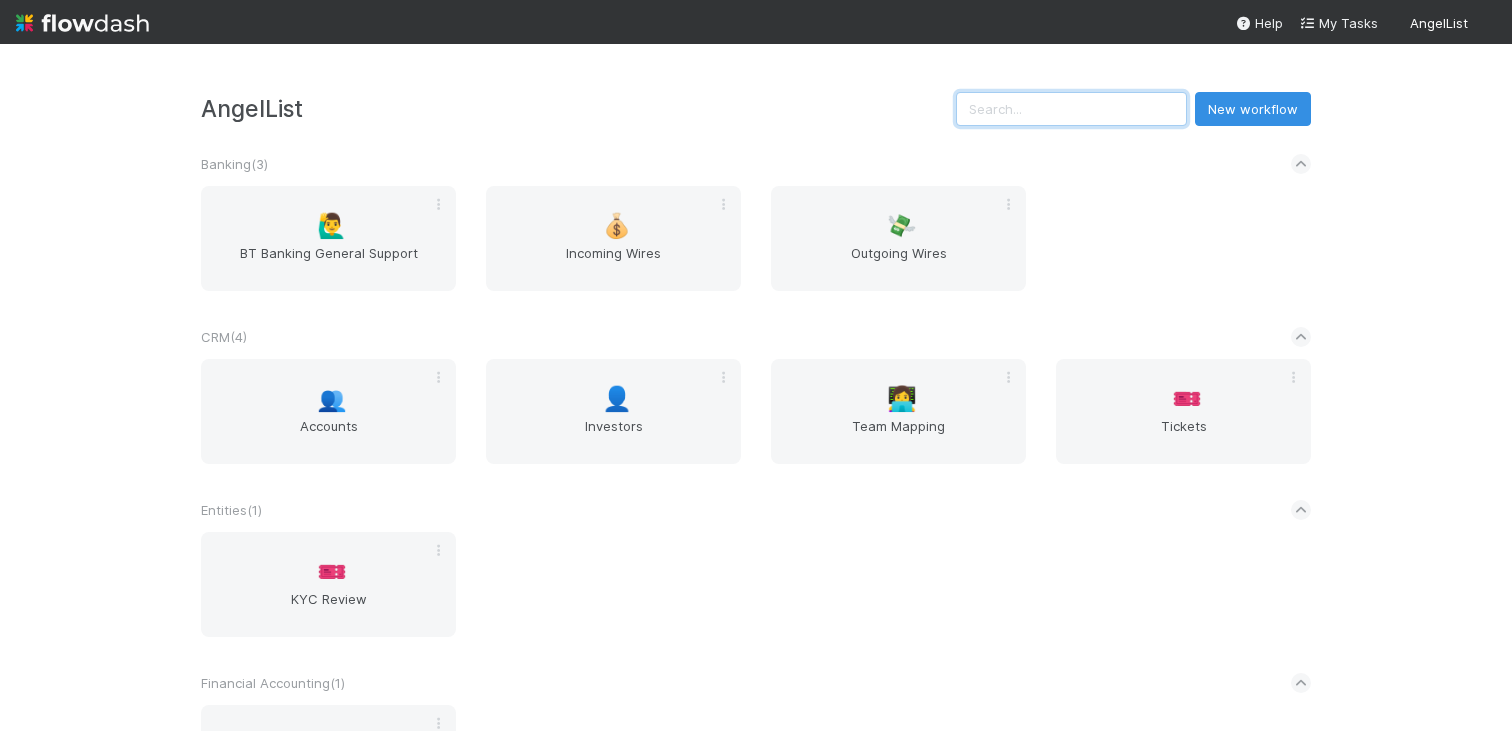 click at bounding box center [1071, 109] 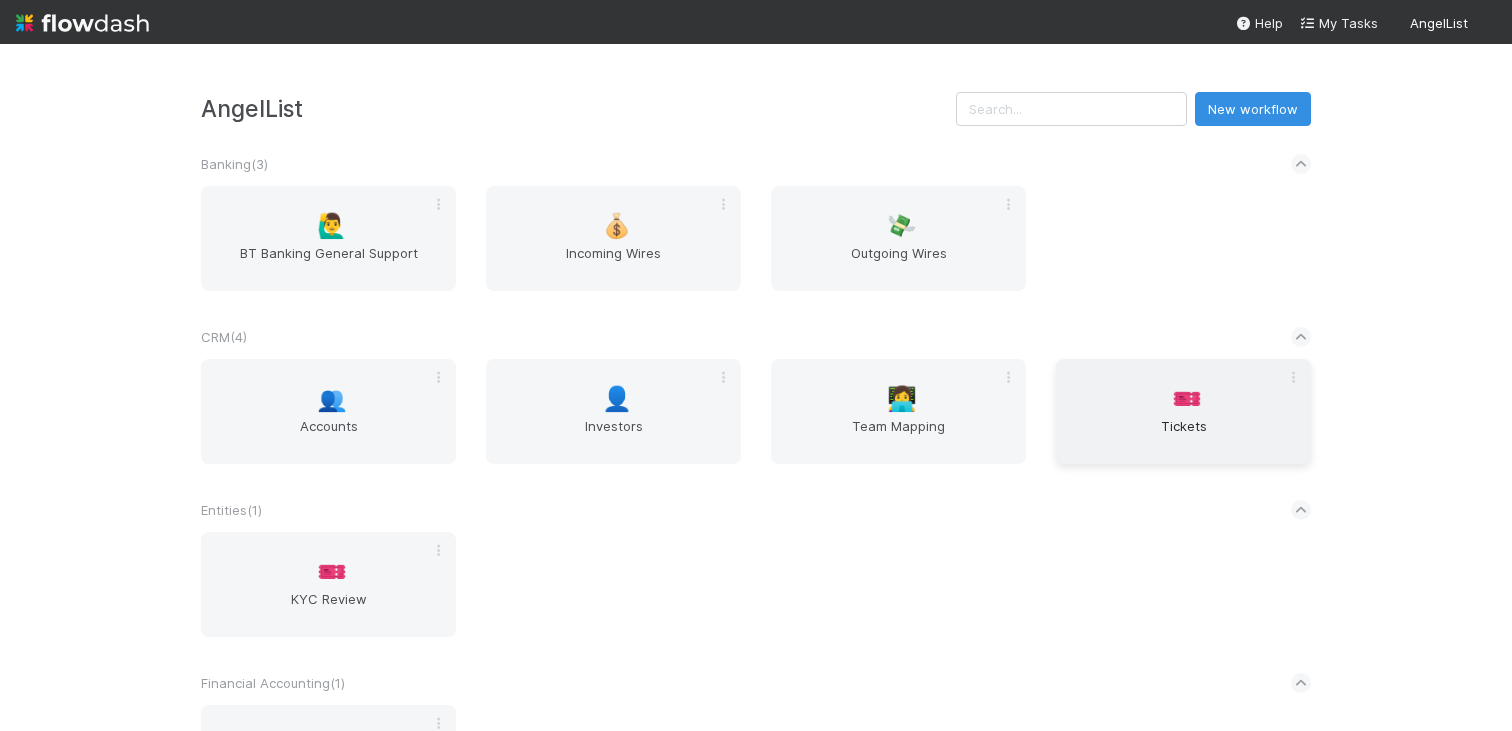 click on "🎫 Tickets" at bounding box center [1183, 411] 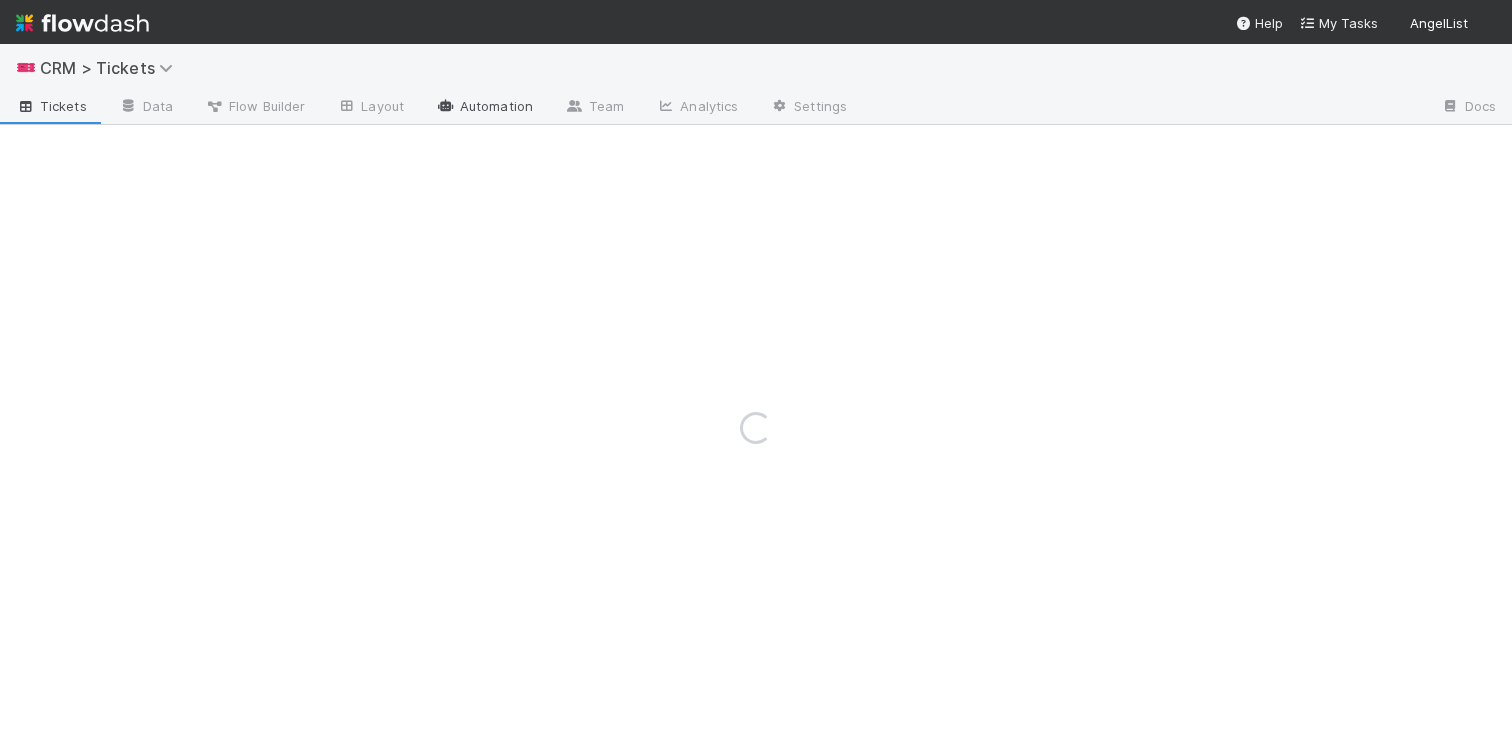 click on "Automation" at bounding box center [484, 108] 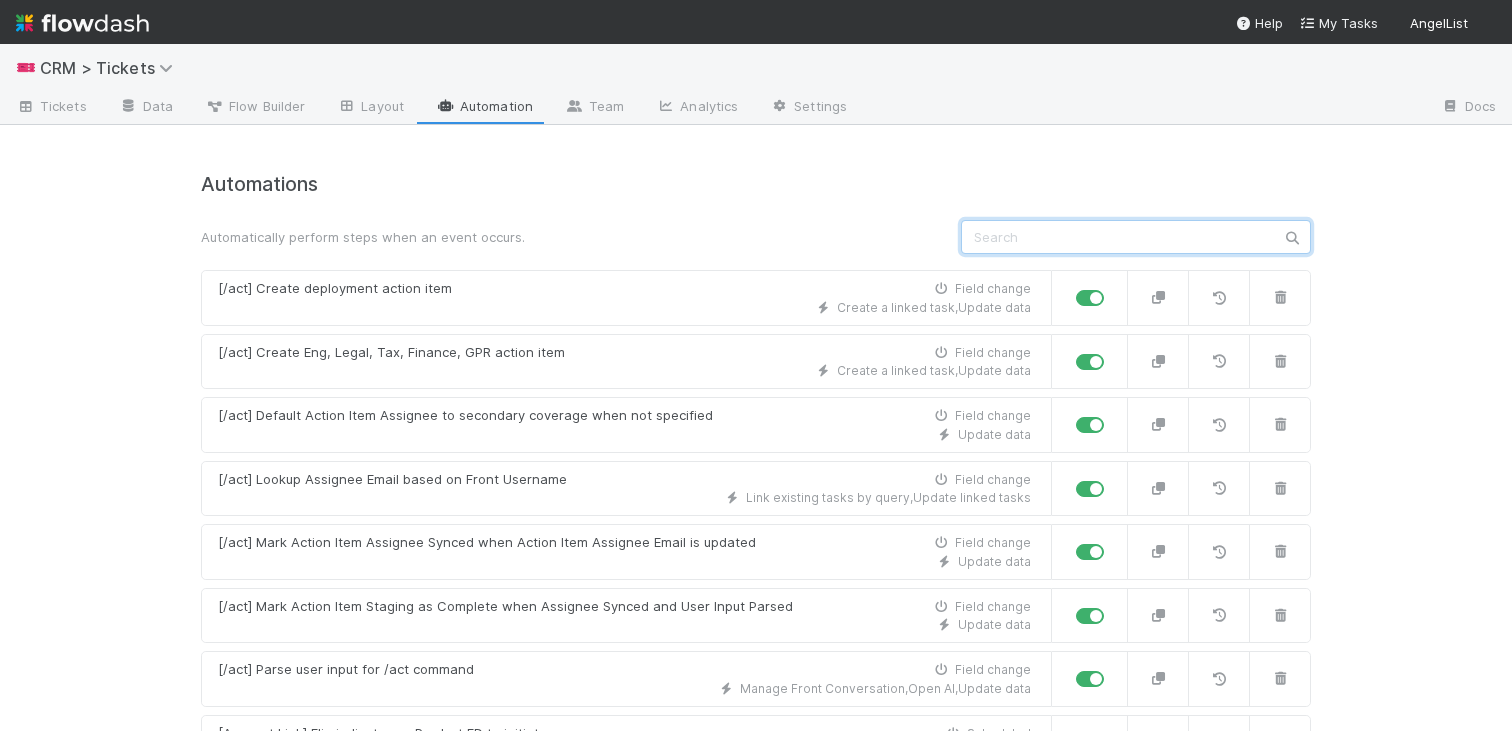 click at bounding box center [1136, 237] 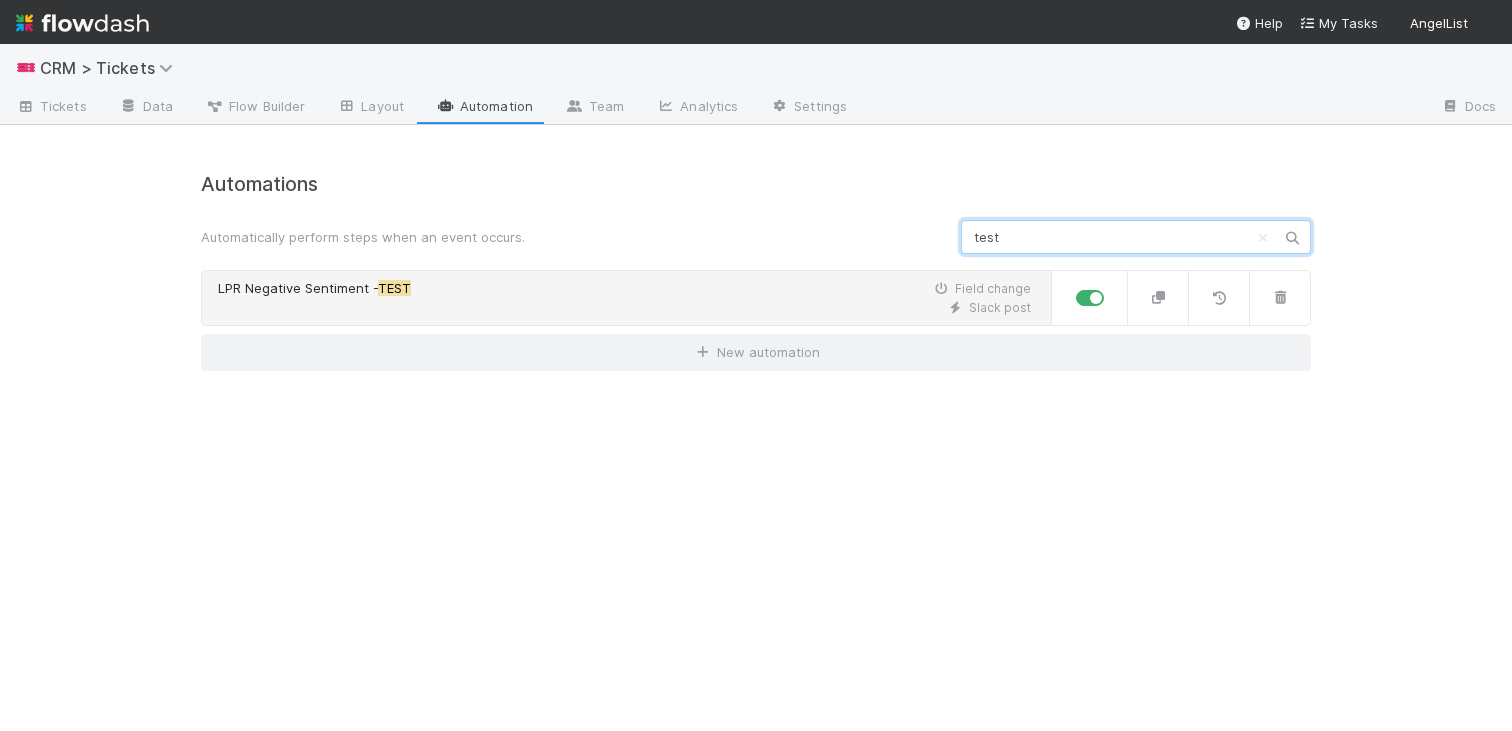 type on "test" 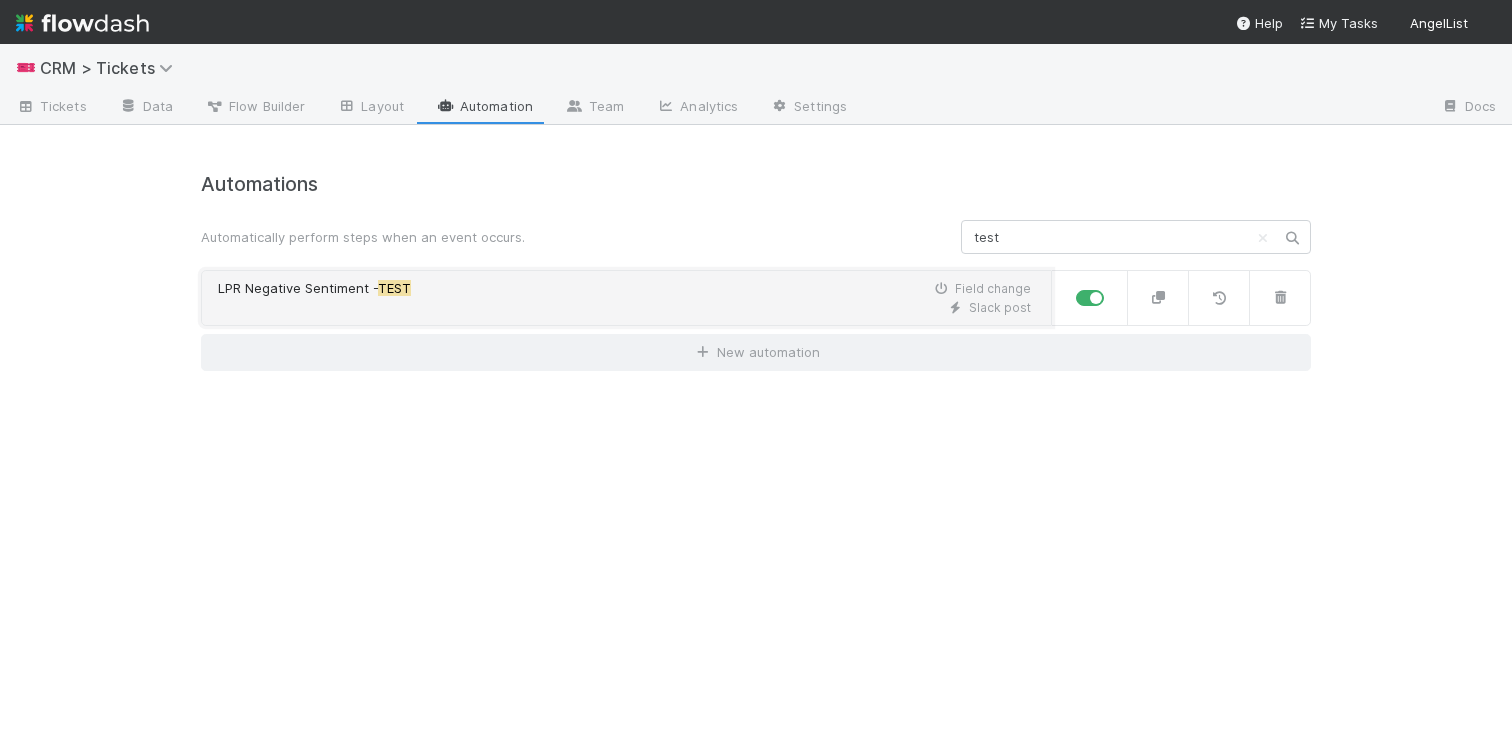 click on "LPR Negative Sentiment -  TEST Field change" at bounding box center (624, 289) 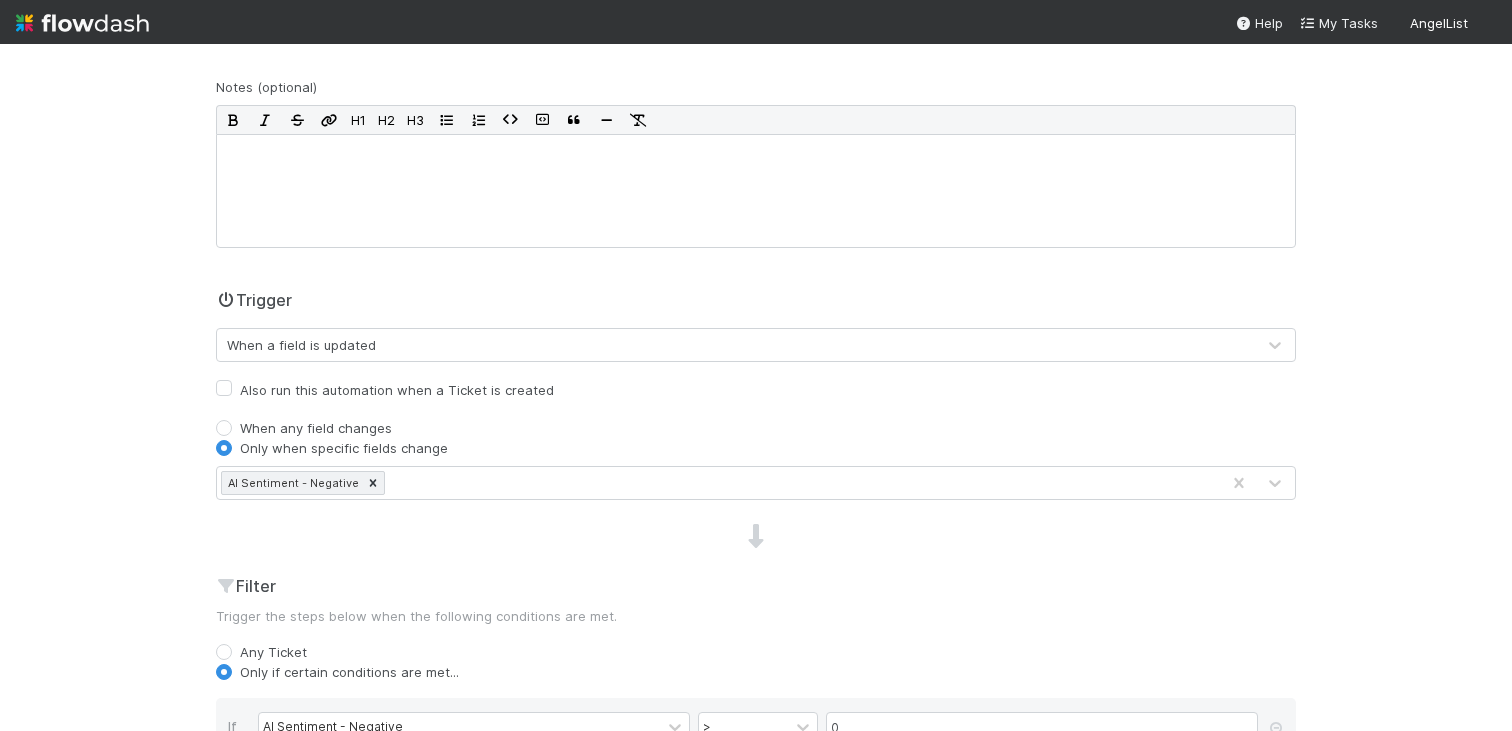 scroll, scrollTop: 0, scrollLeft: 0, axis: both 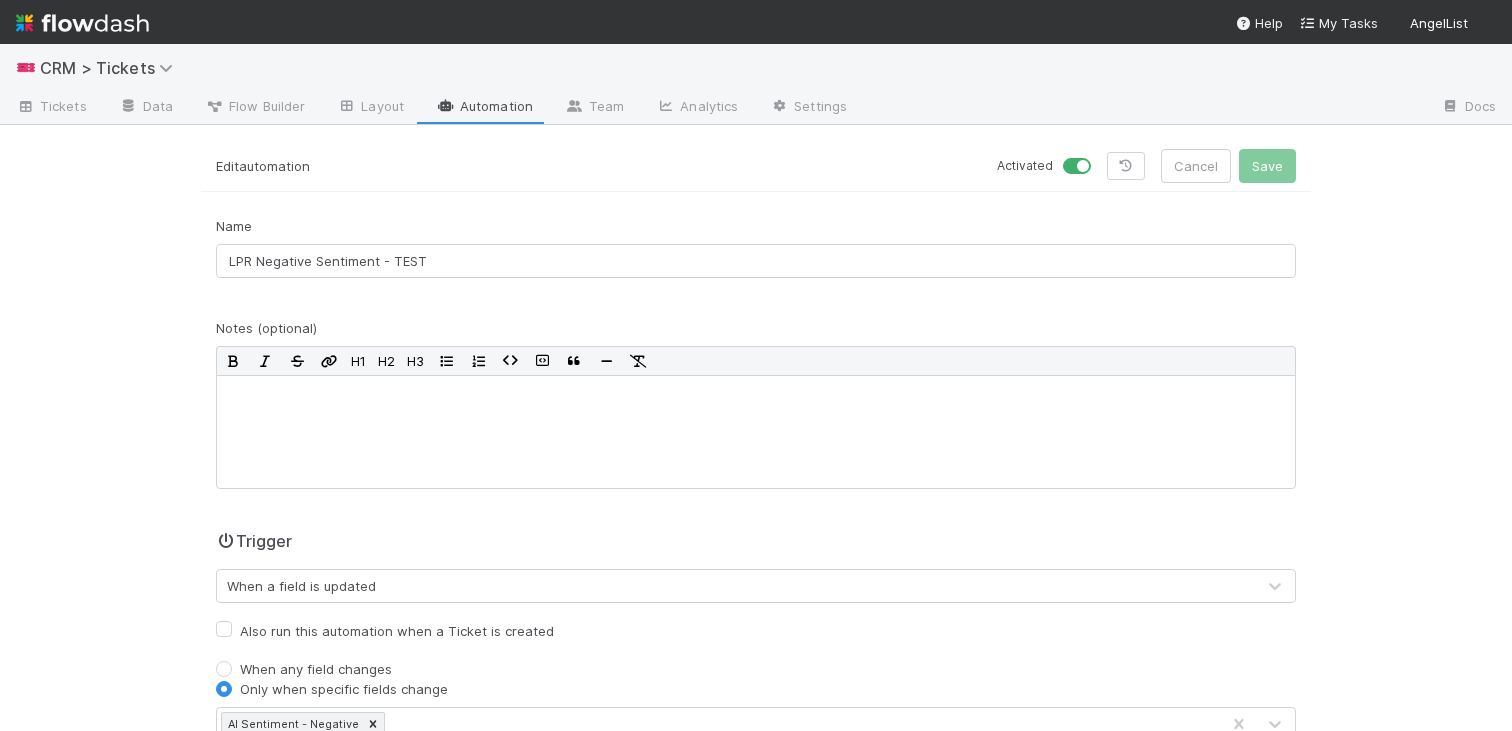 click on "Automation" at bounding box center (484, 108) 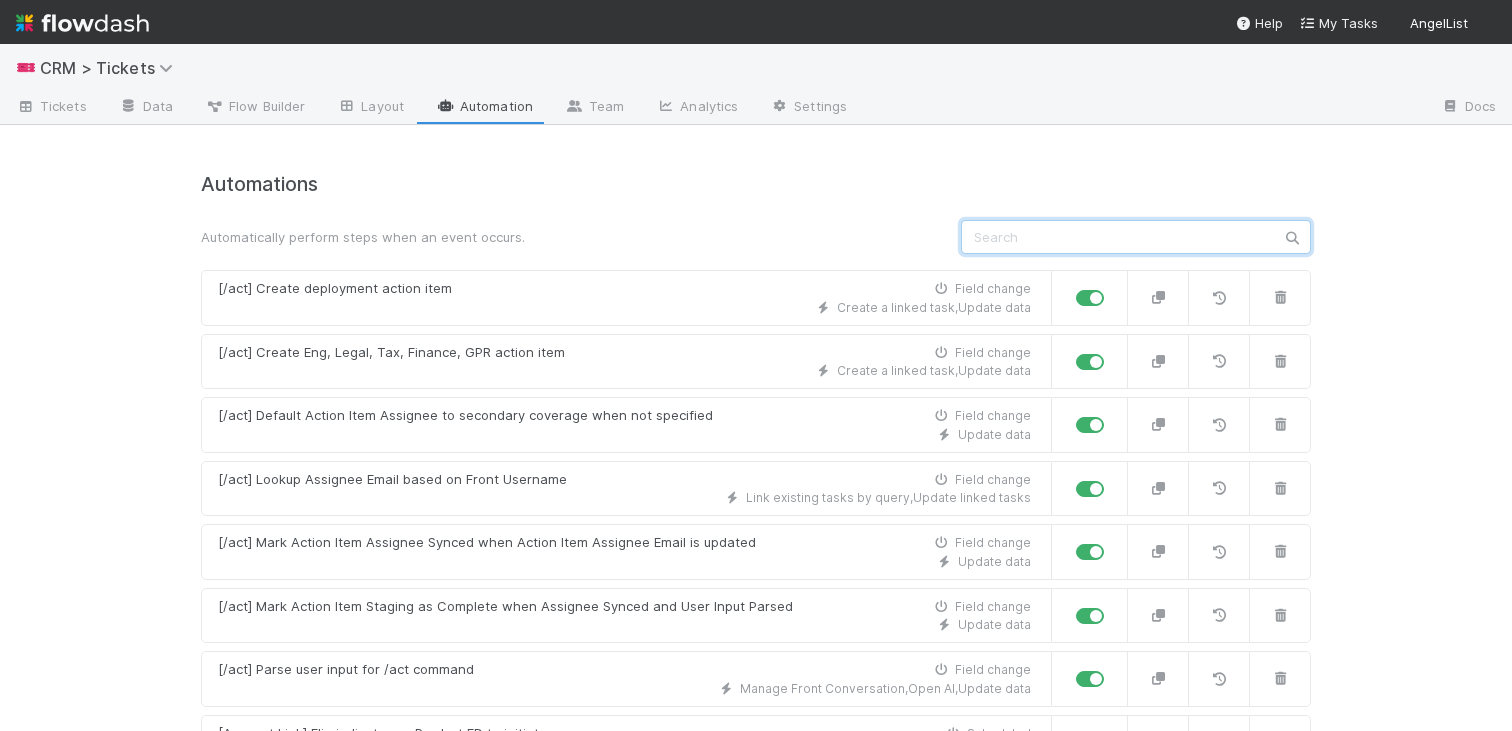 click at bounding box center [1136, 237] 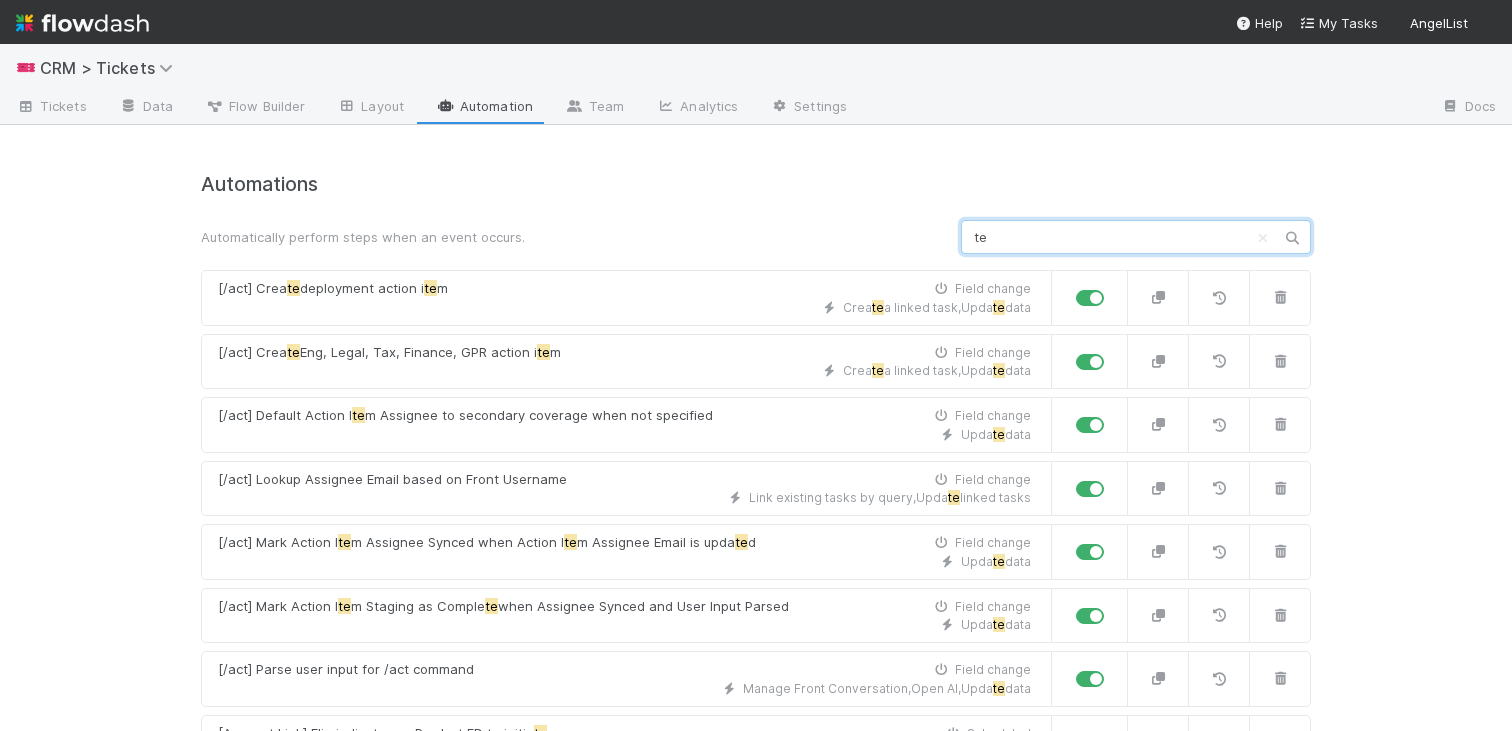 type on "t" 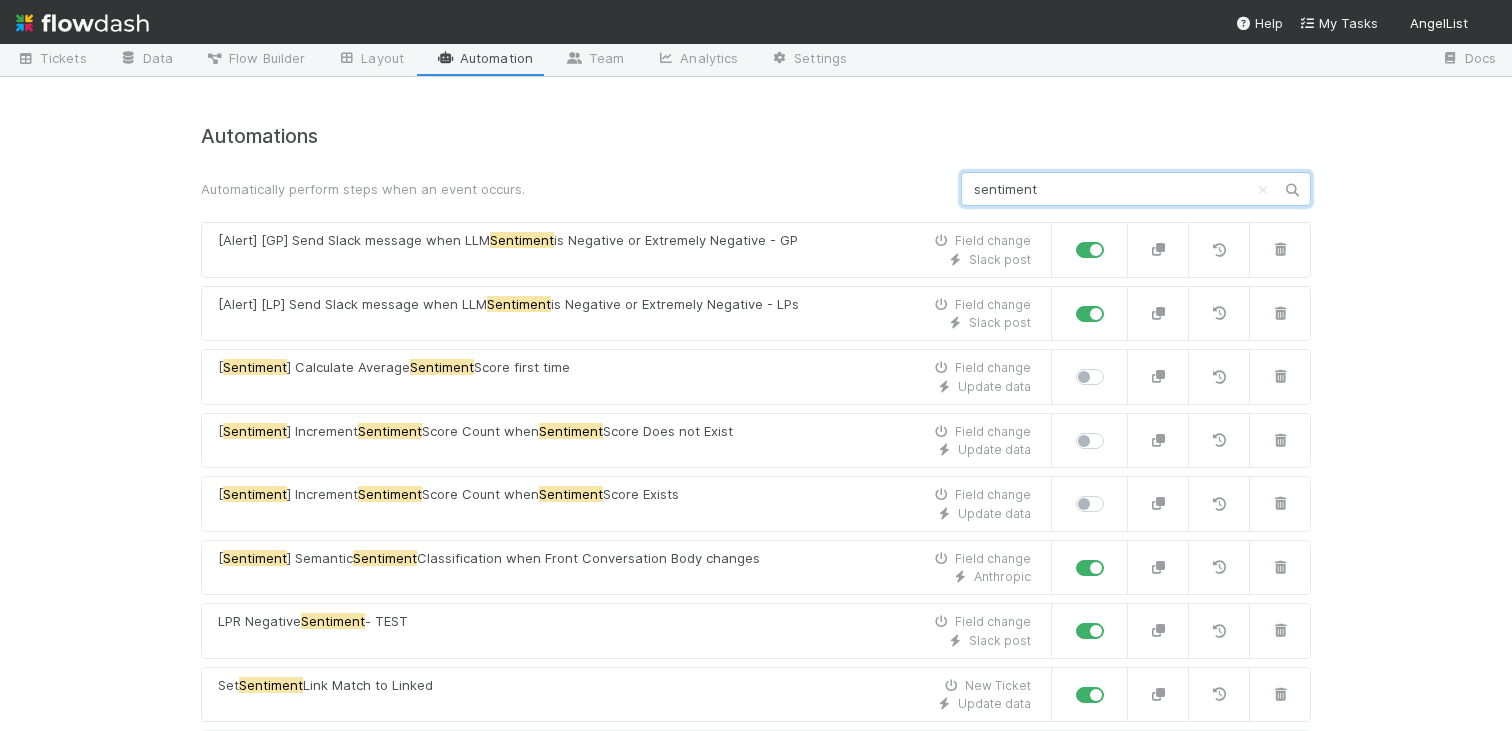 scroll, scrollTop: 85, scrollLeft: 0, axis: vertical 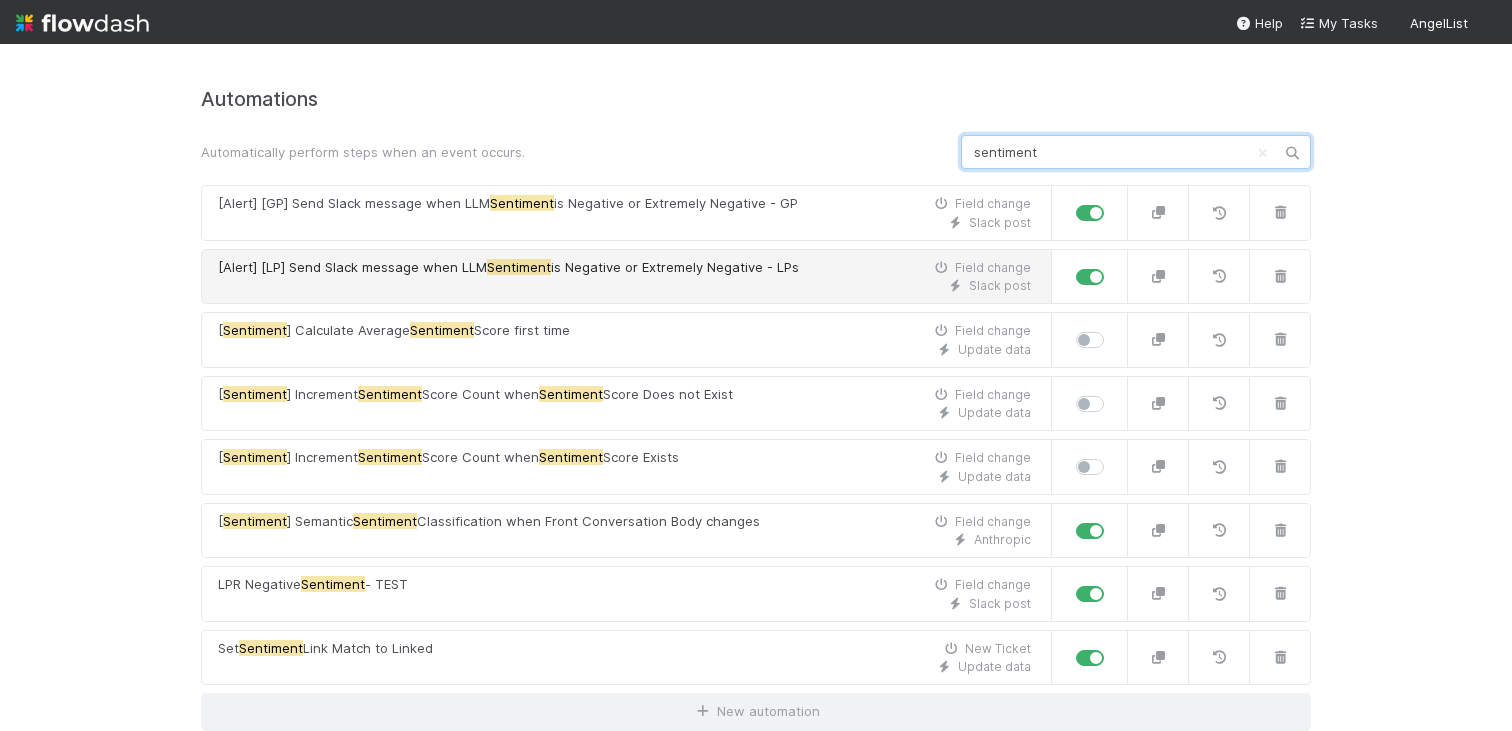 type on "sentiment" 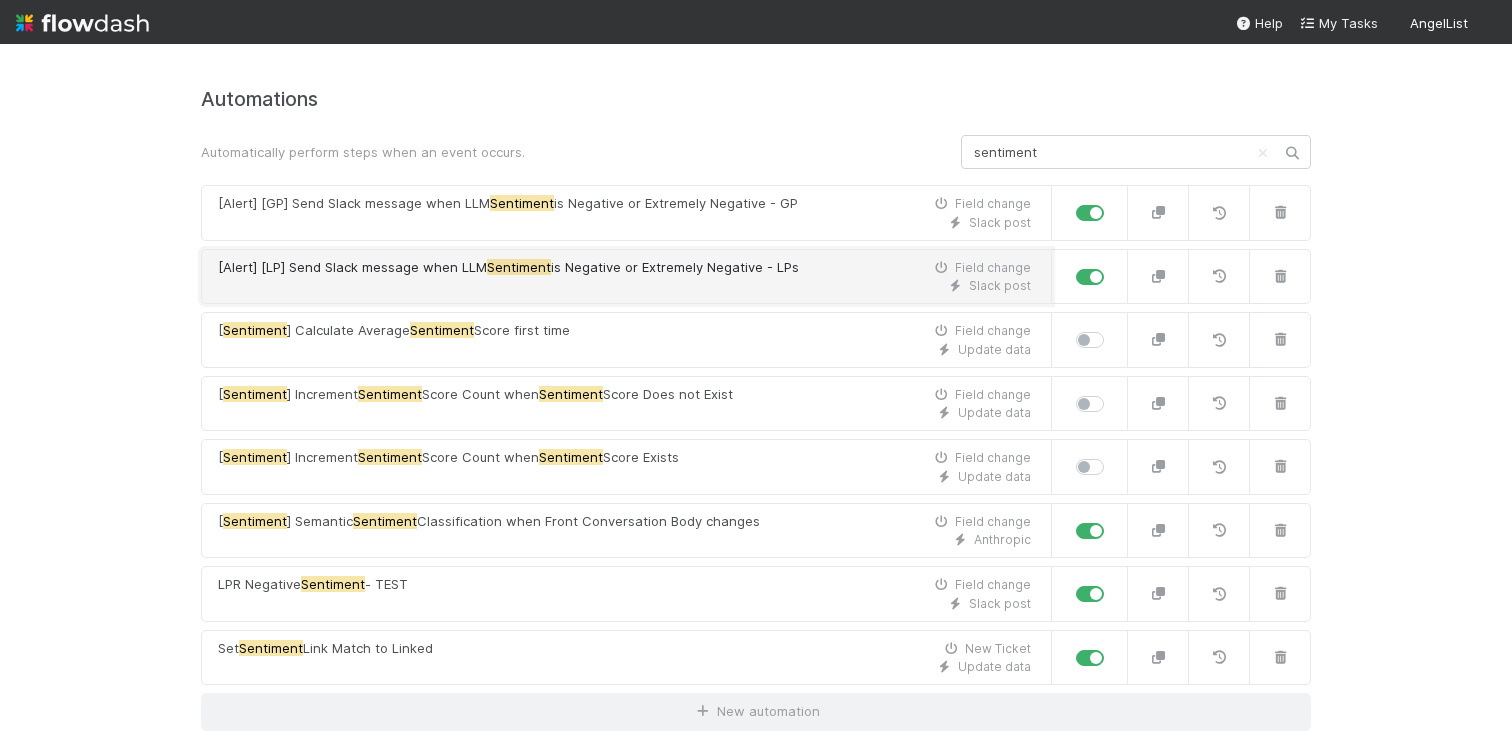 click on "is Negative or Extremely Negative - LPs" at bounding box center (675, 267) 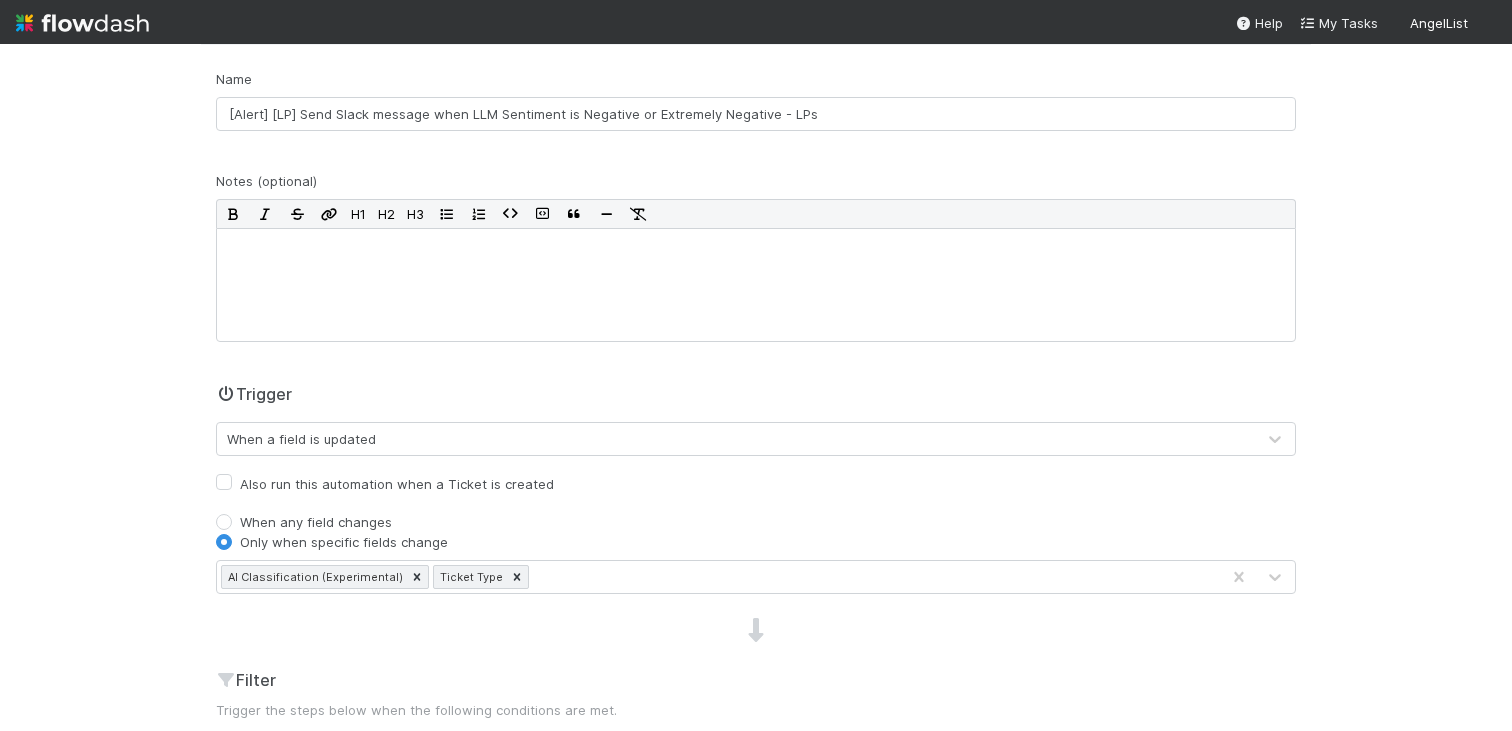 scroll, scrollTop: 0, scrollLeft: 0, axis: both 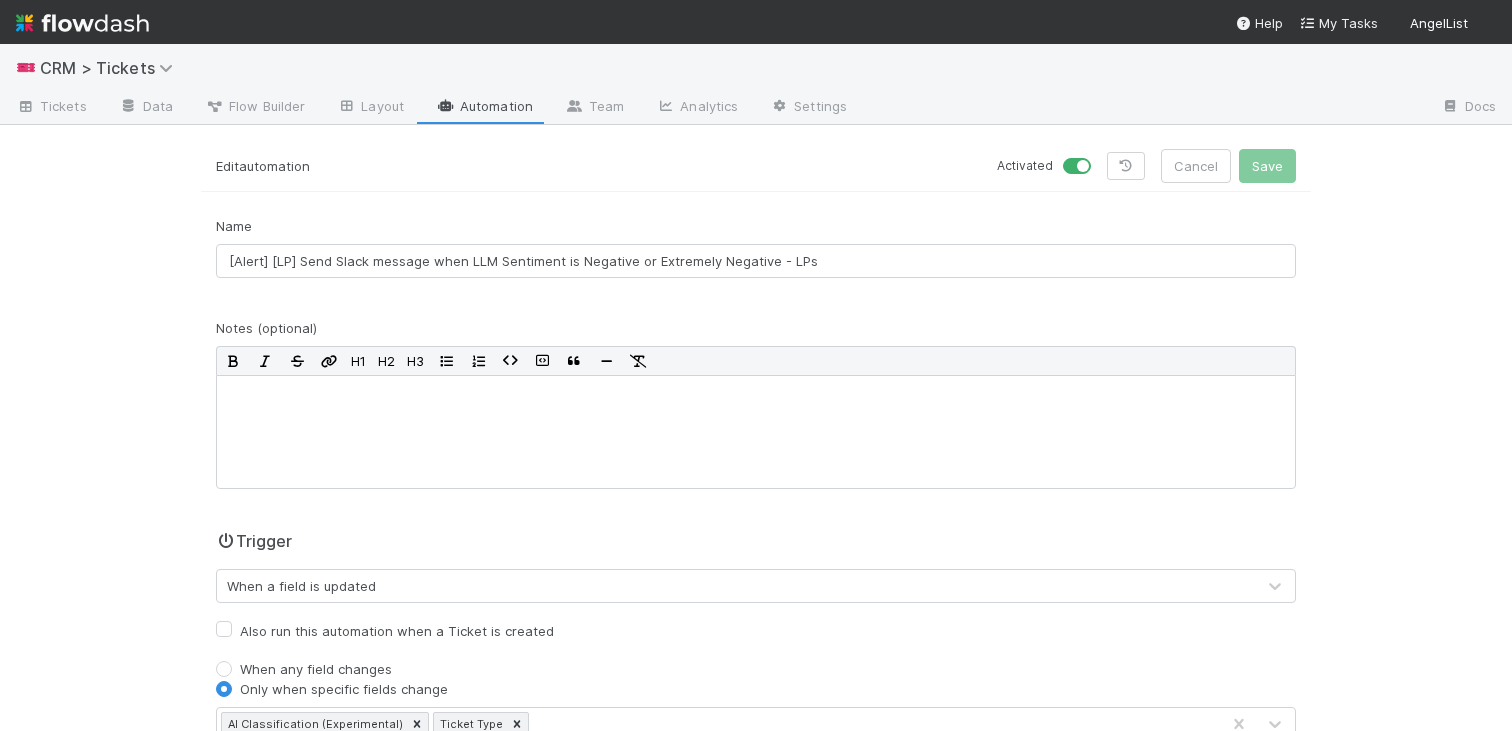 click at bounding box center [1099, 156] 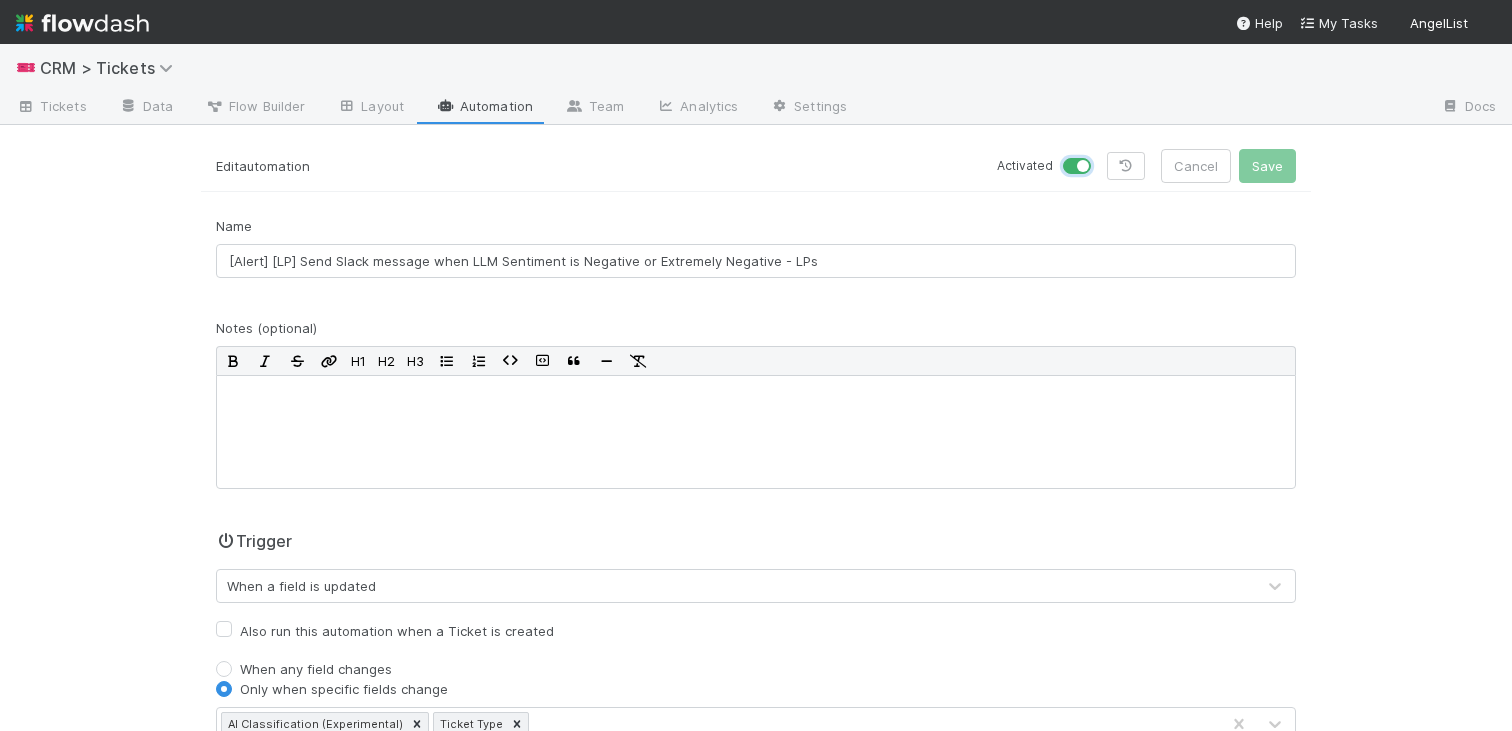 click at bounding box center [1071, 165] 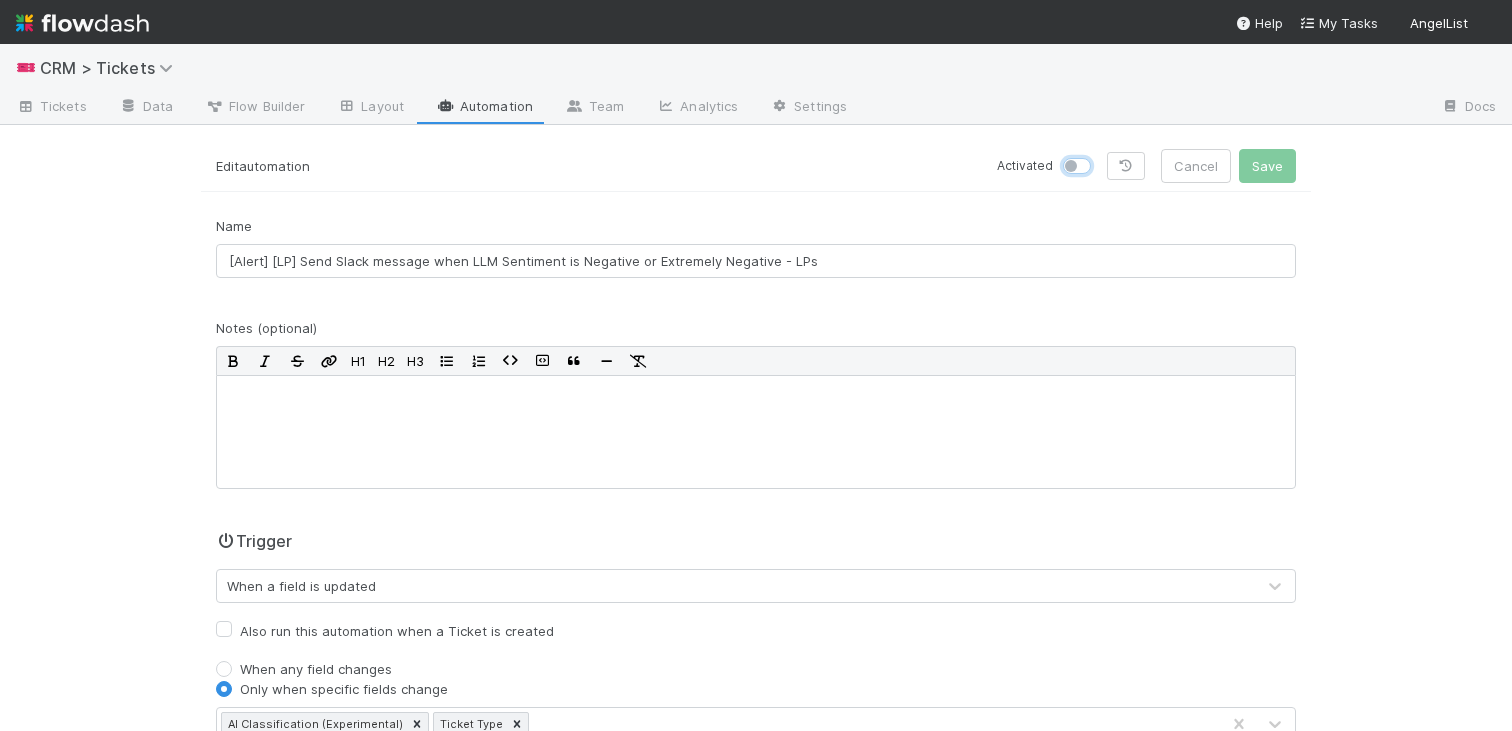 checkbox on "false" 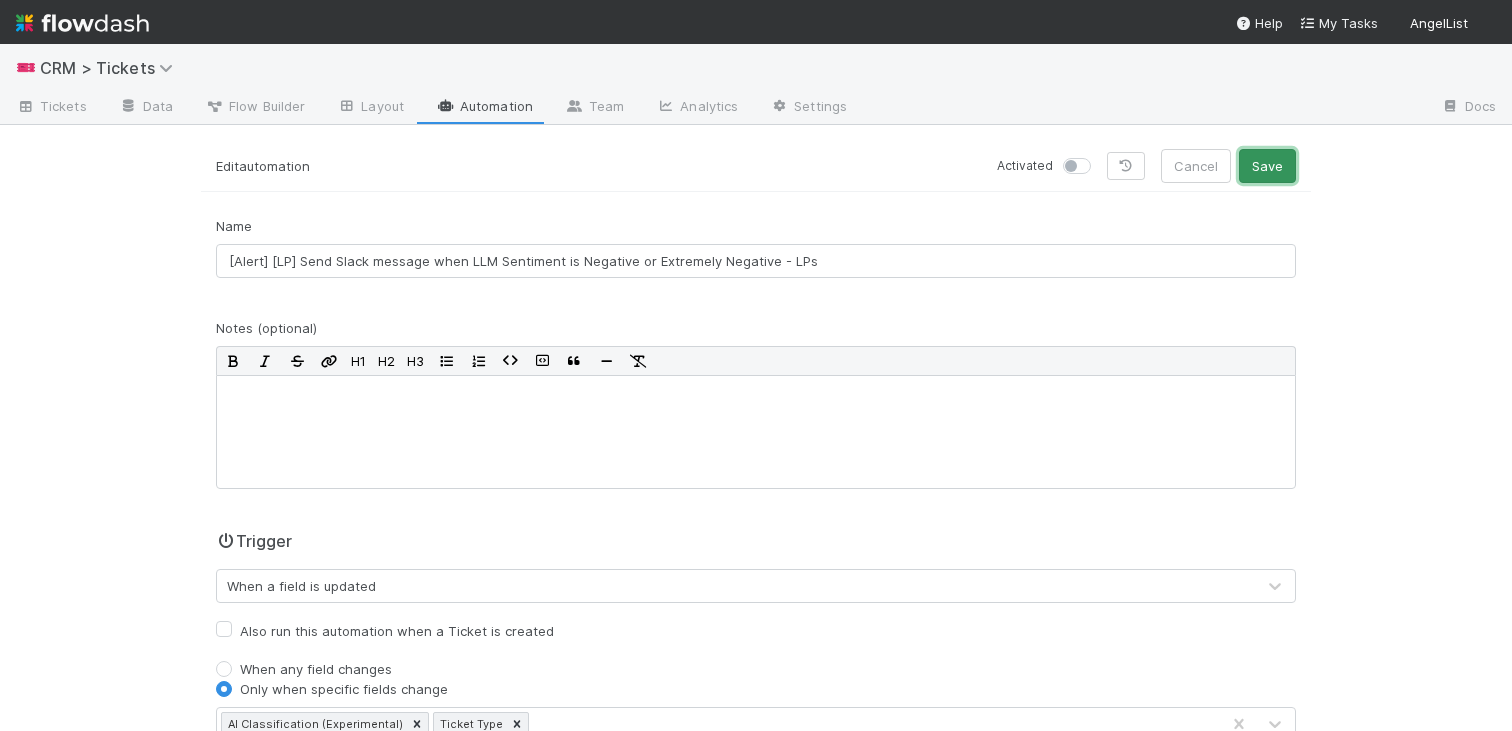 click on "Save" at bounding box center [1267, 166] 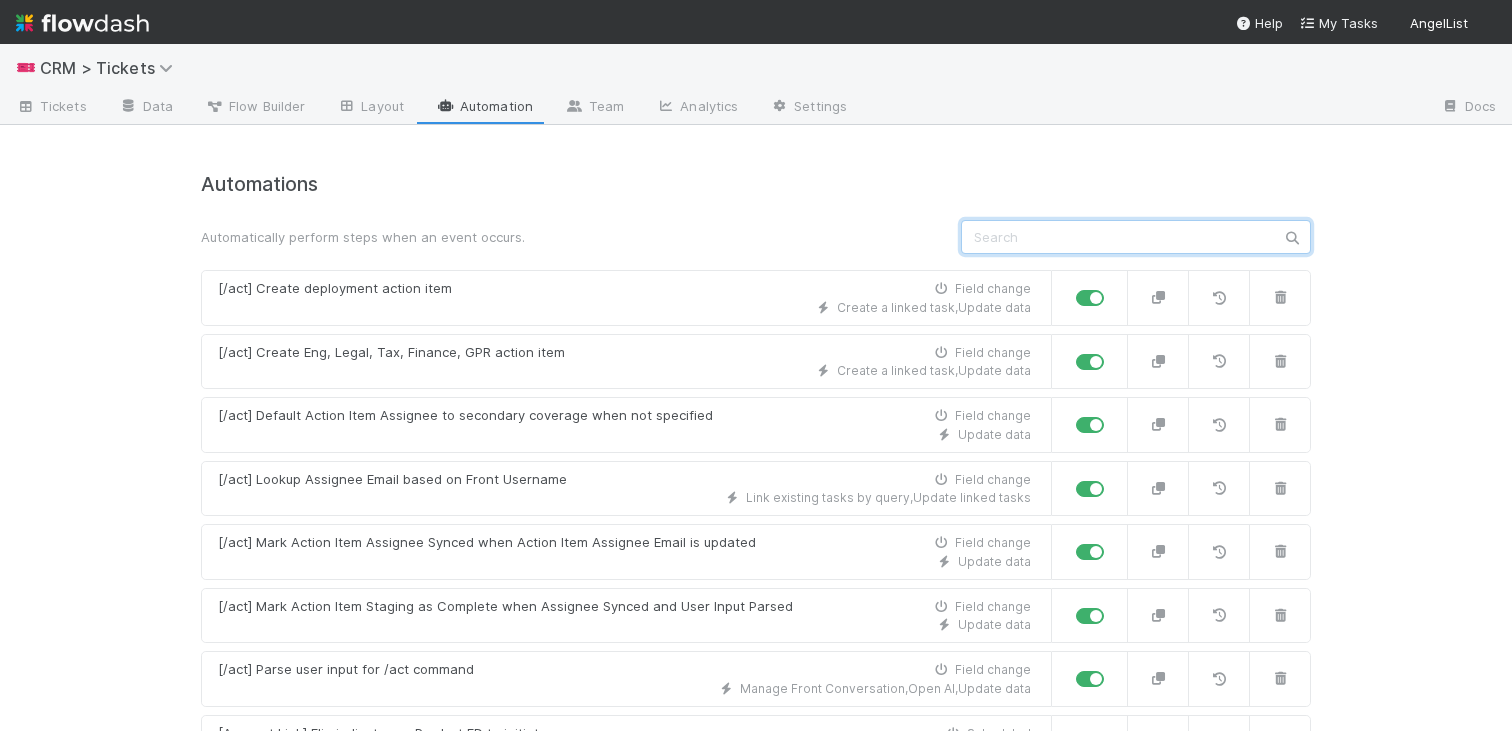click at bounding box center (1136, 237) 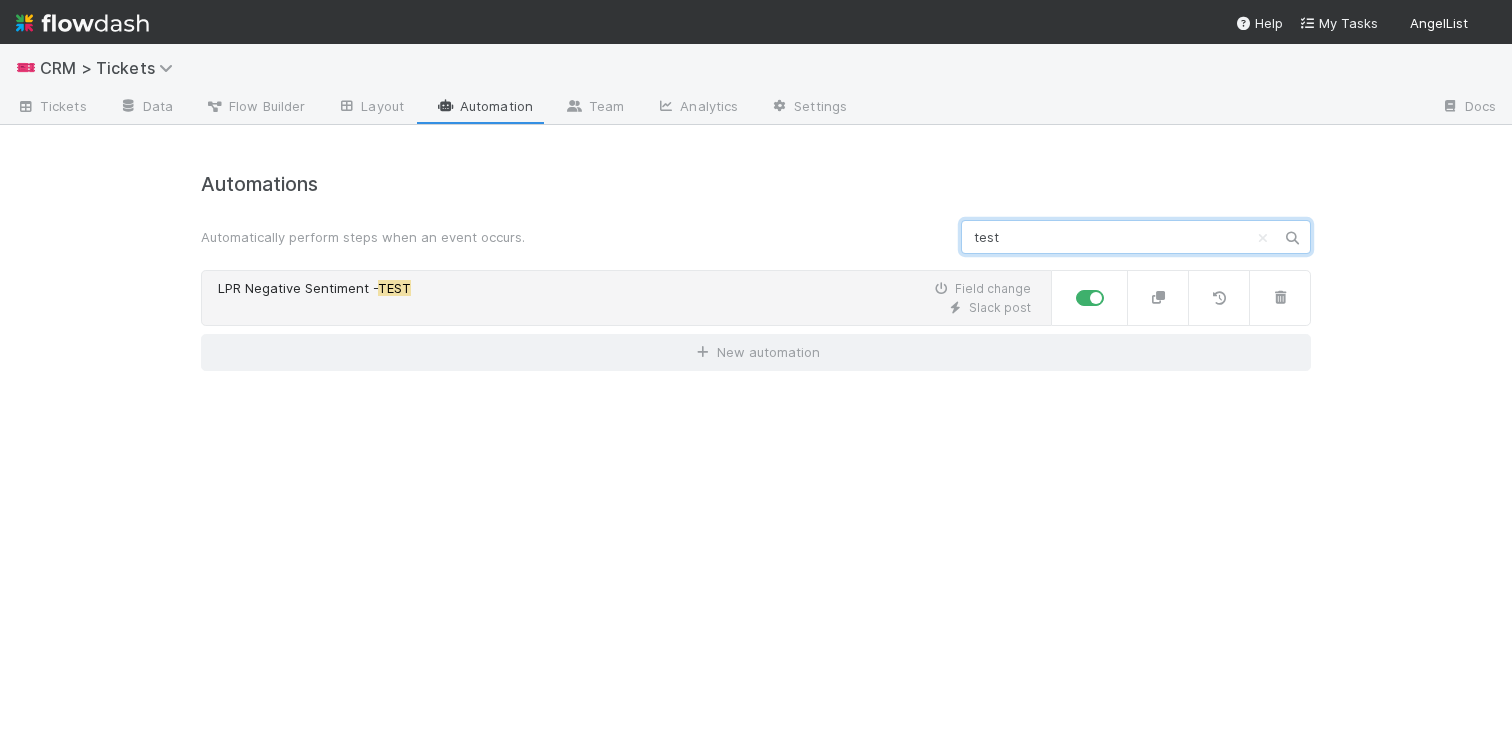 type on "test" 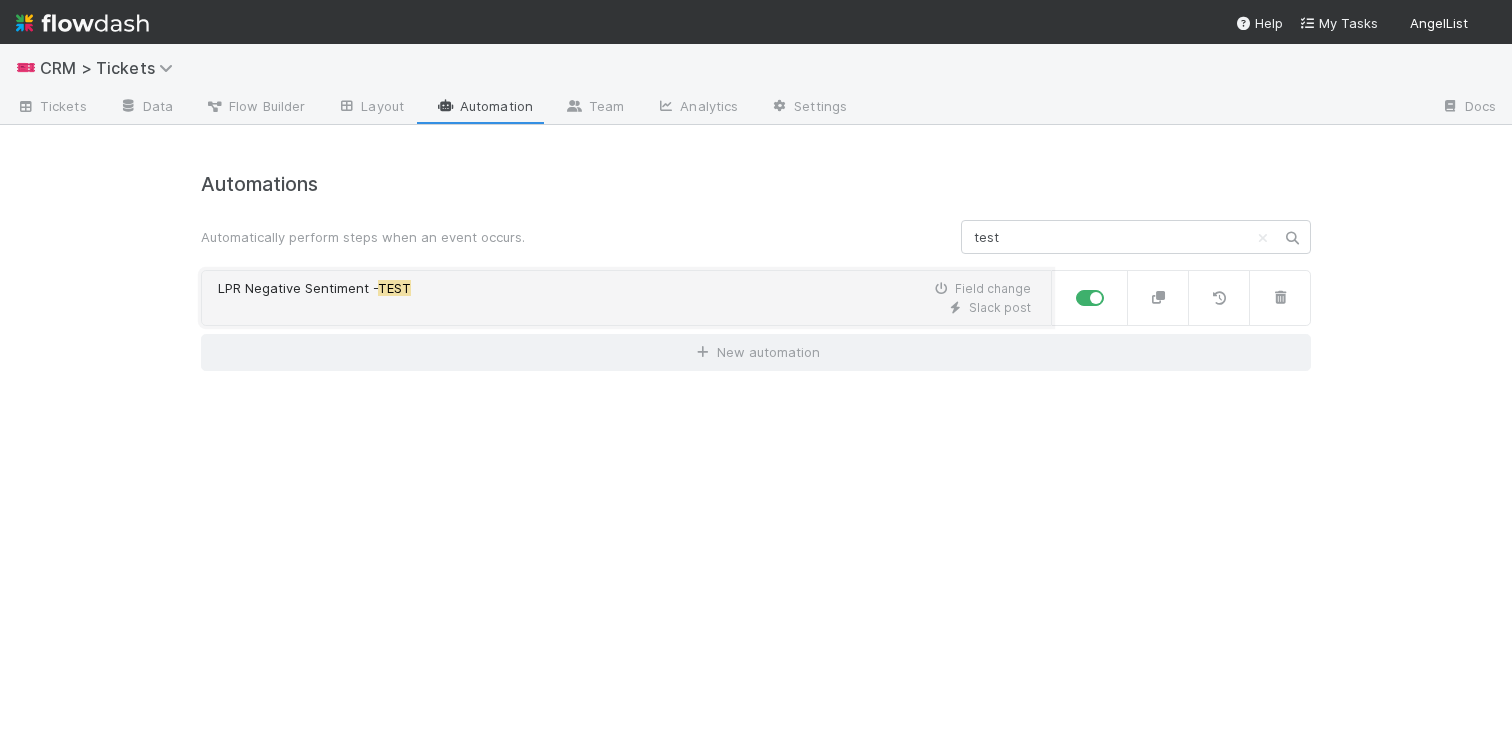 click on "LPR Negative Sentiment -  TEST Field change" at bounding box center (624, 289) 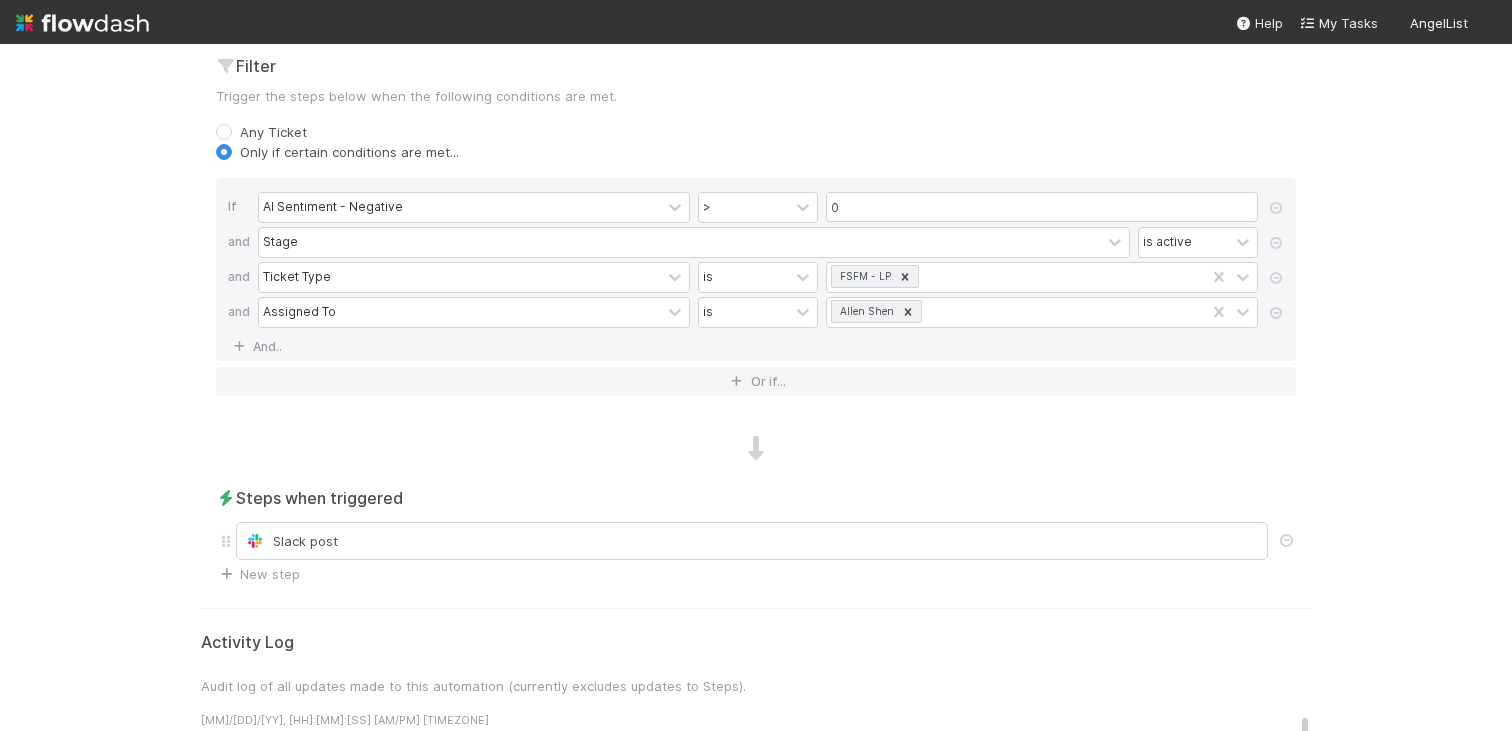 scroll, scrollTop: 848, scrollLeft: 0, axis: vertical 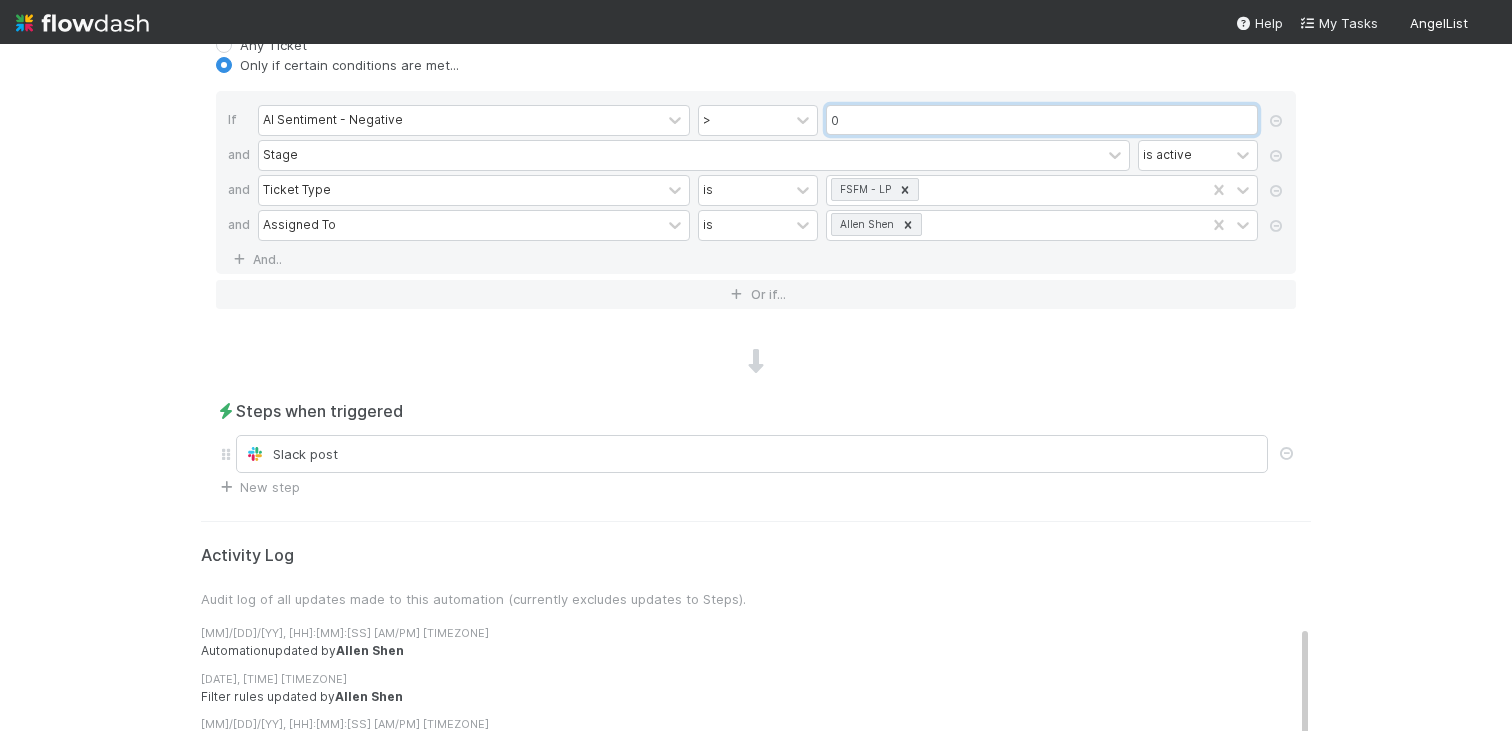 click on "0" at bounding box center [1042, 120] 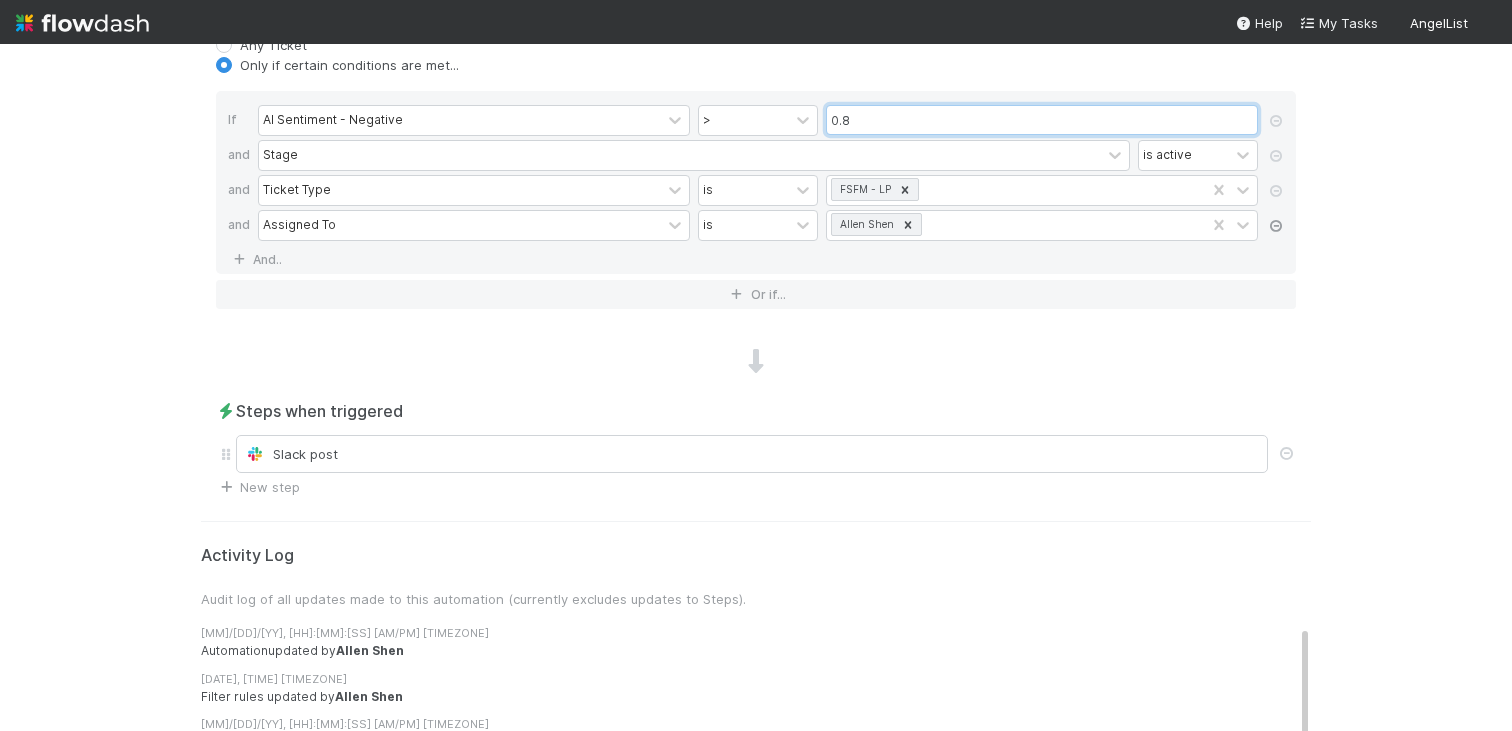 type on "0.8" 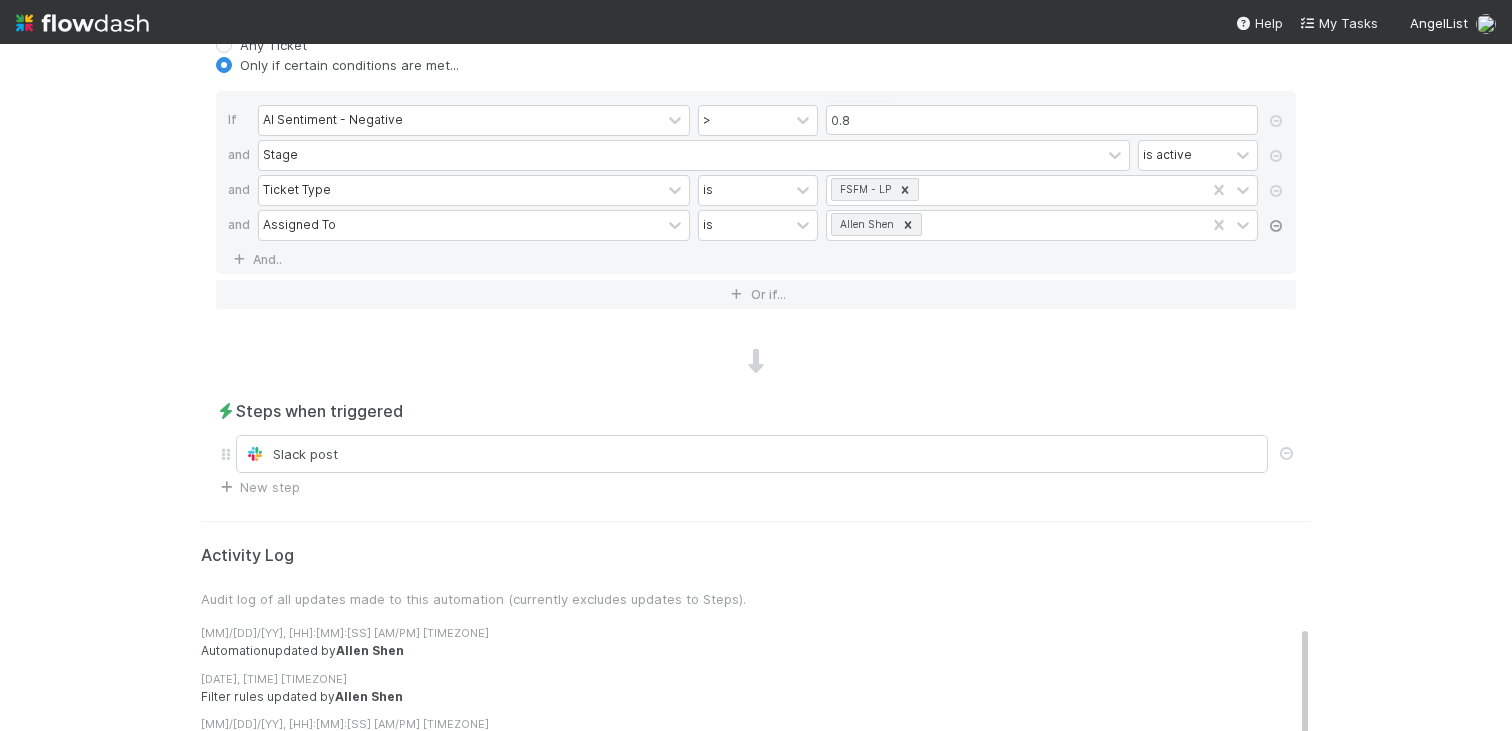 click at bounding box center (1276, 226) 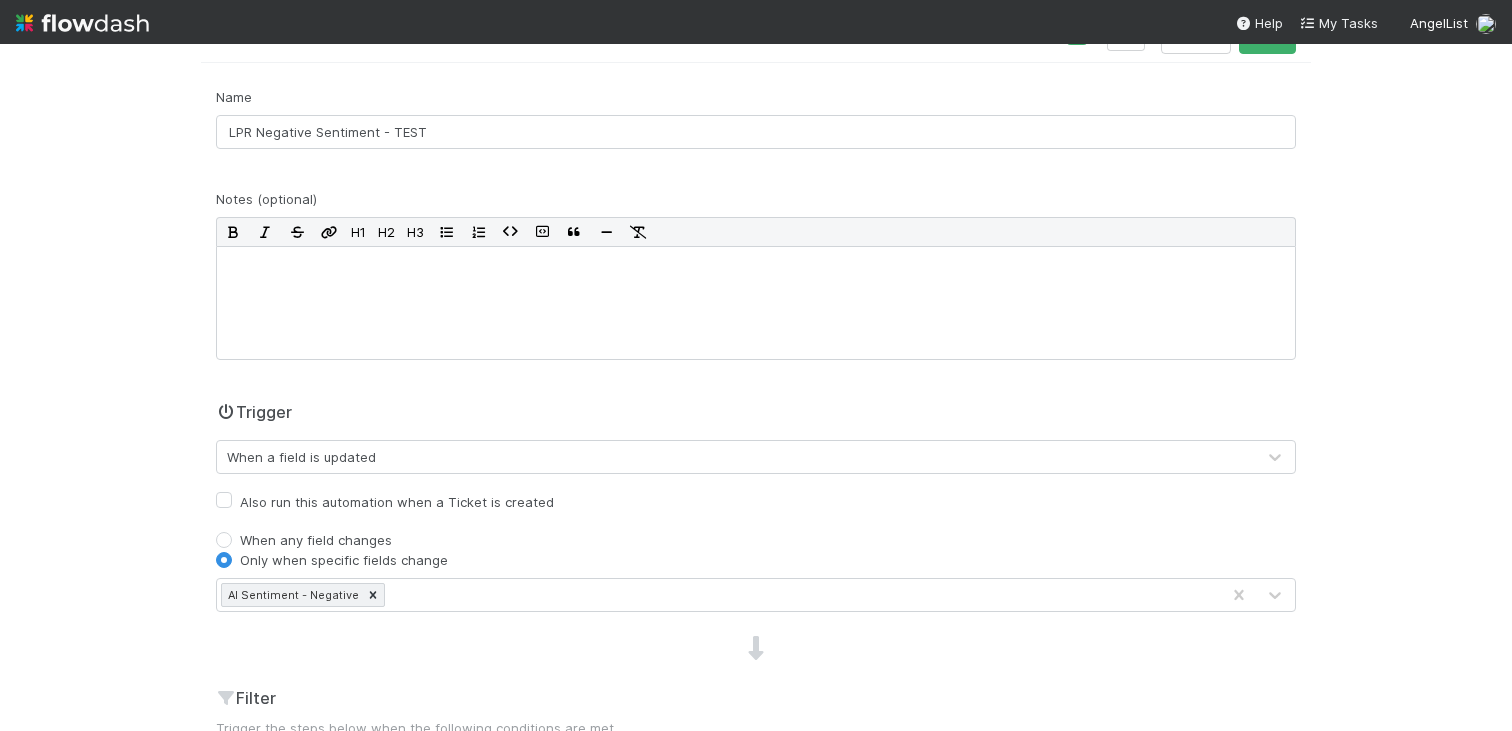 scroll, scrollTop: 0, scrollLeft: 0, axis: both 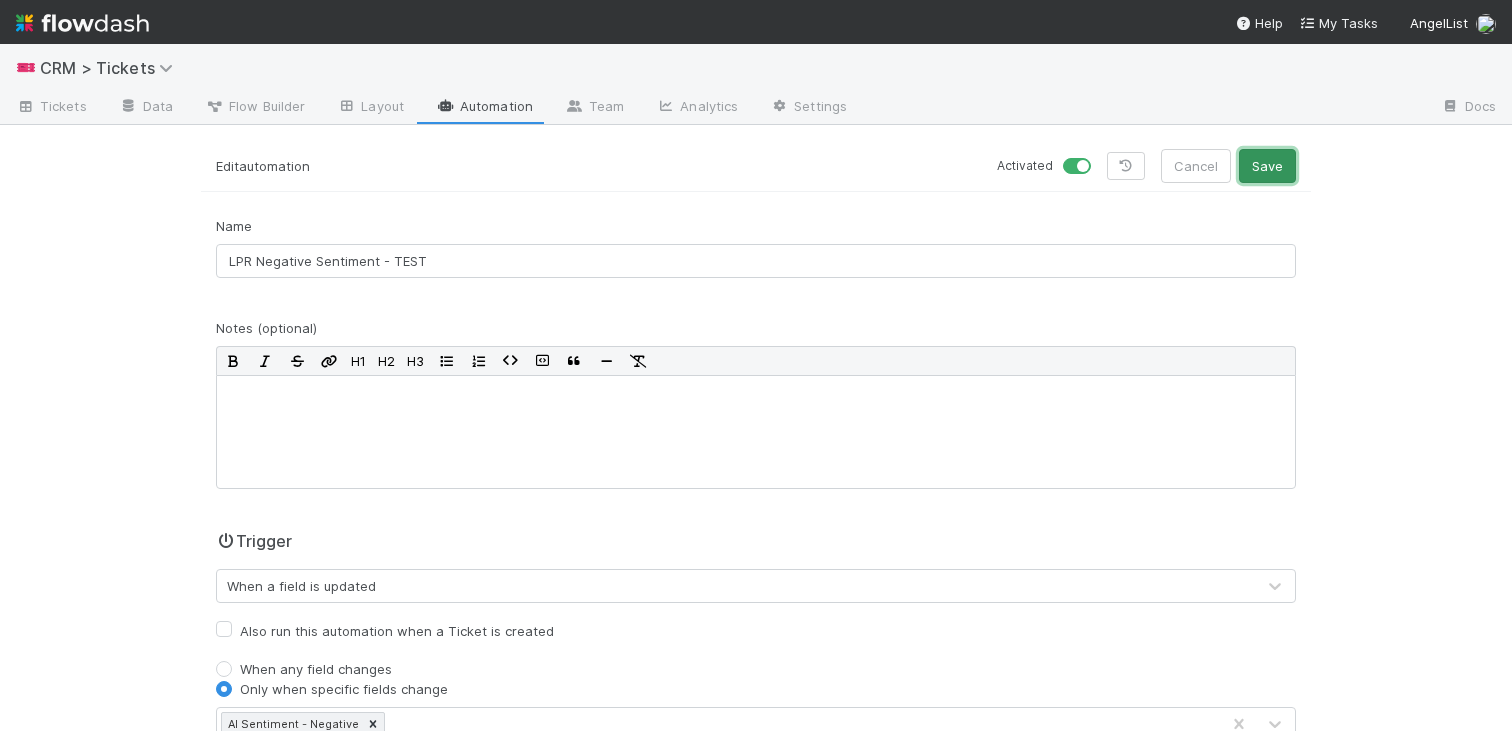 click on "Save" at bounding box center [1267, 166] 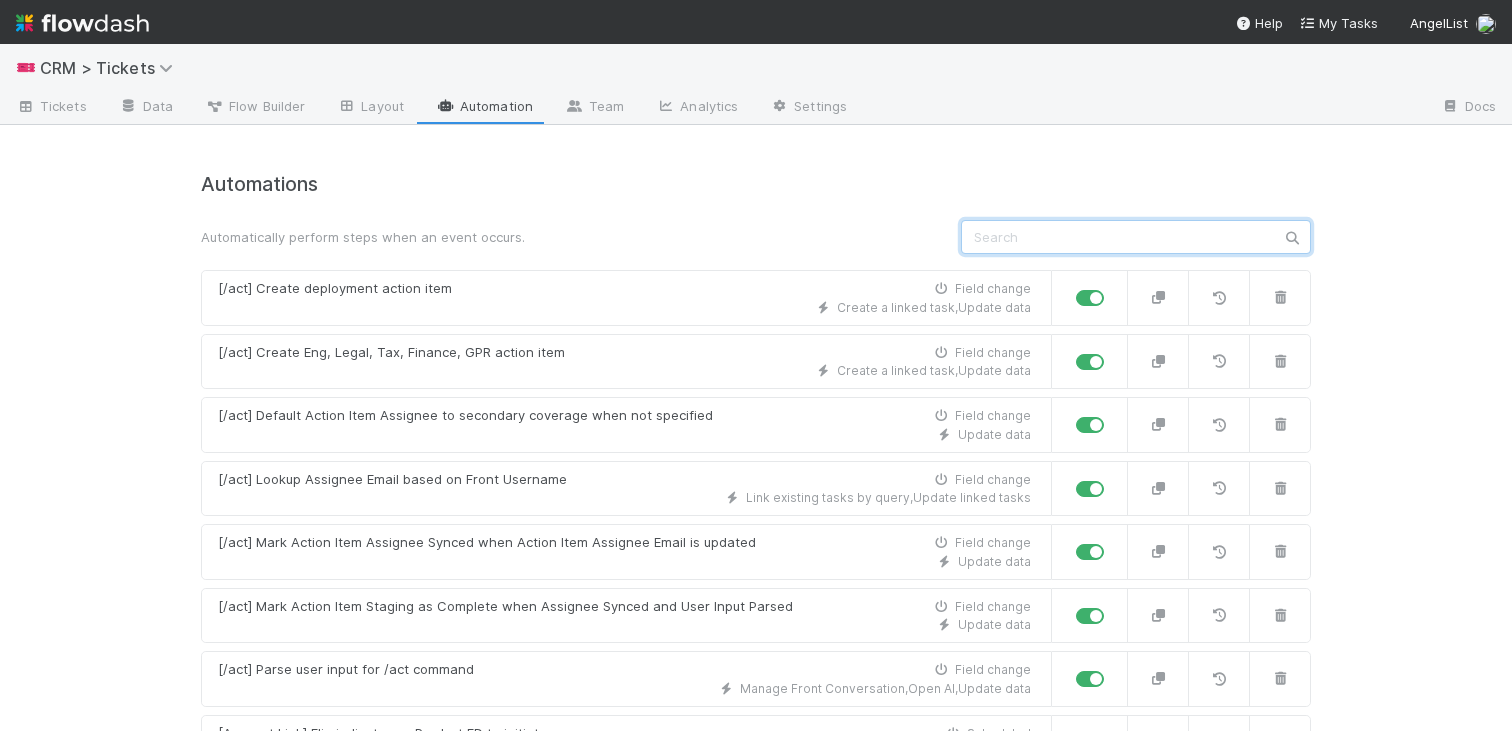 click at bounding box center [1136, 237] 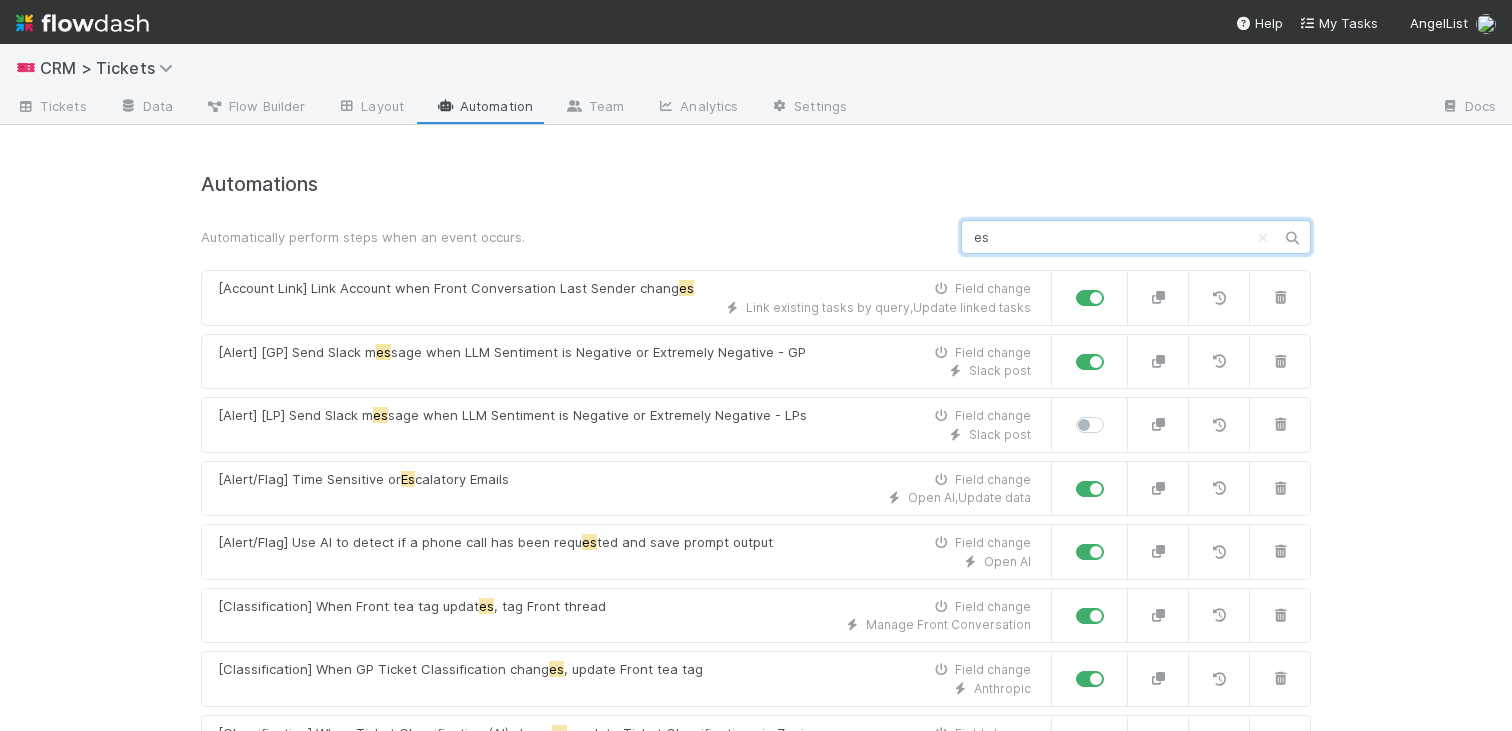 type on "e" 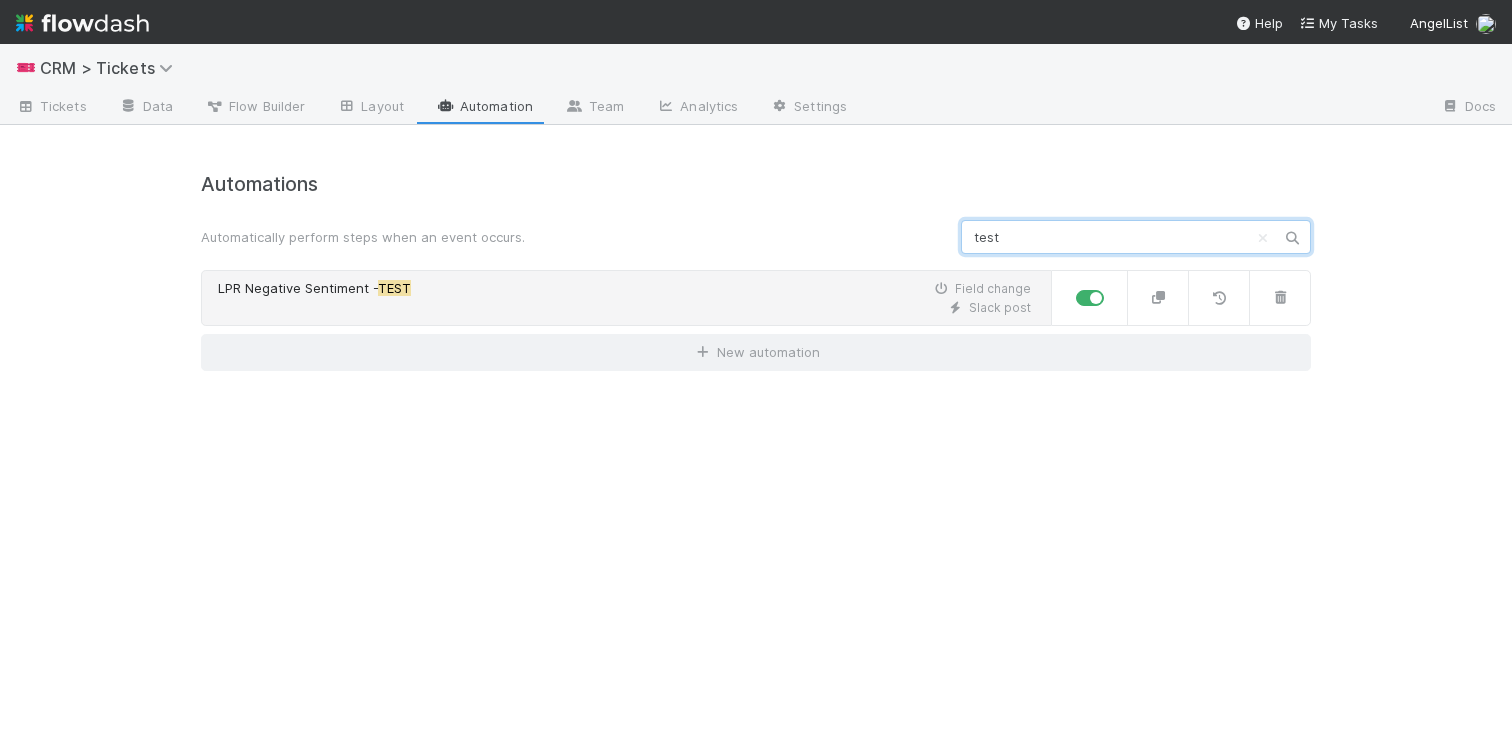 type on "test" 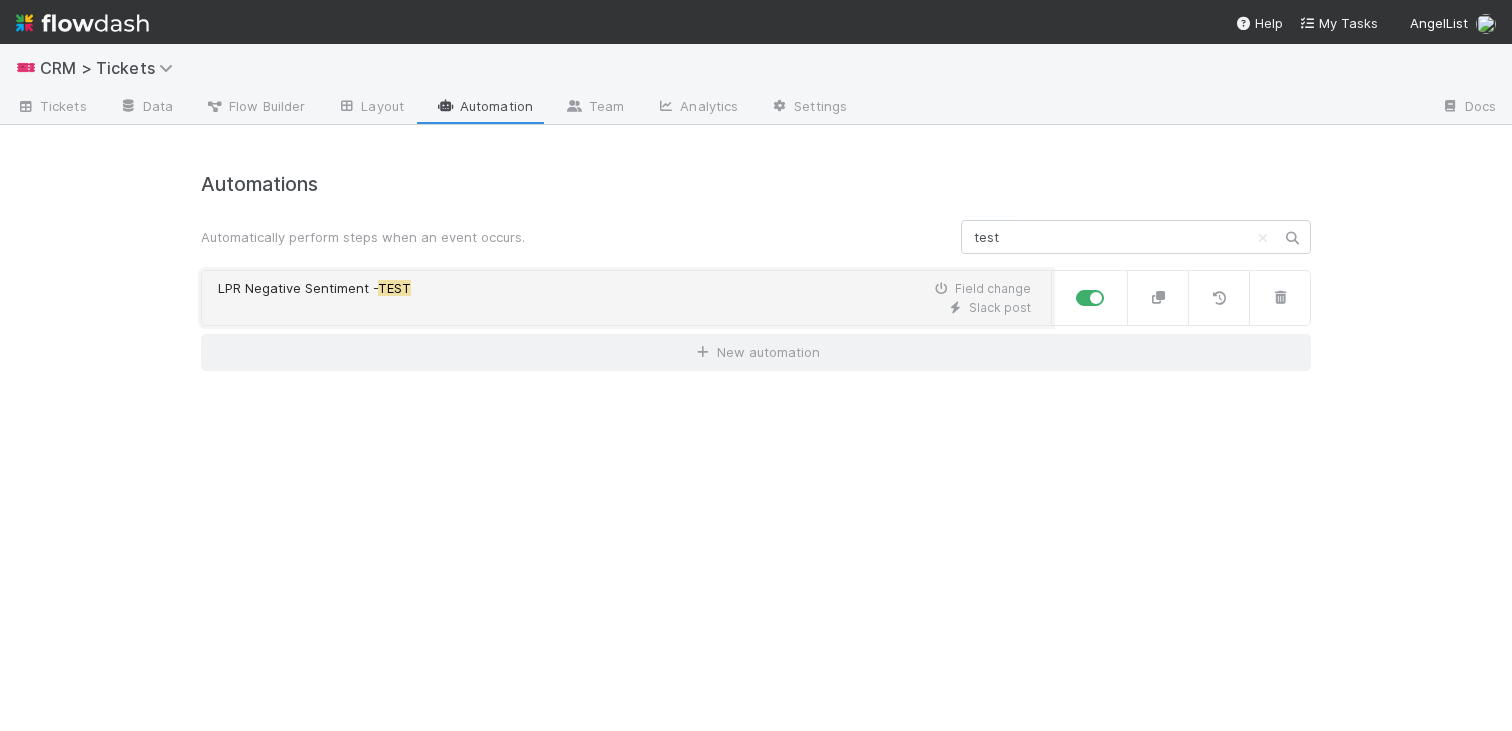 click on "LPR Negative Sentiment -  TEST Field change" at bounding box center (624, 289) 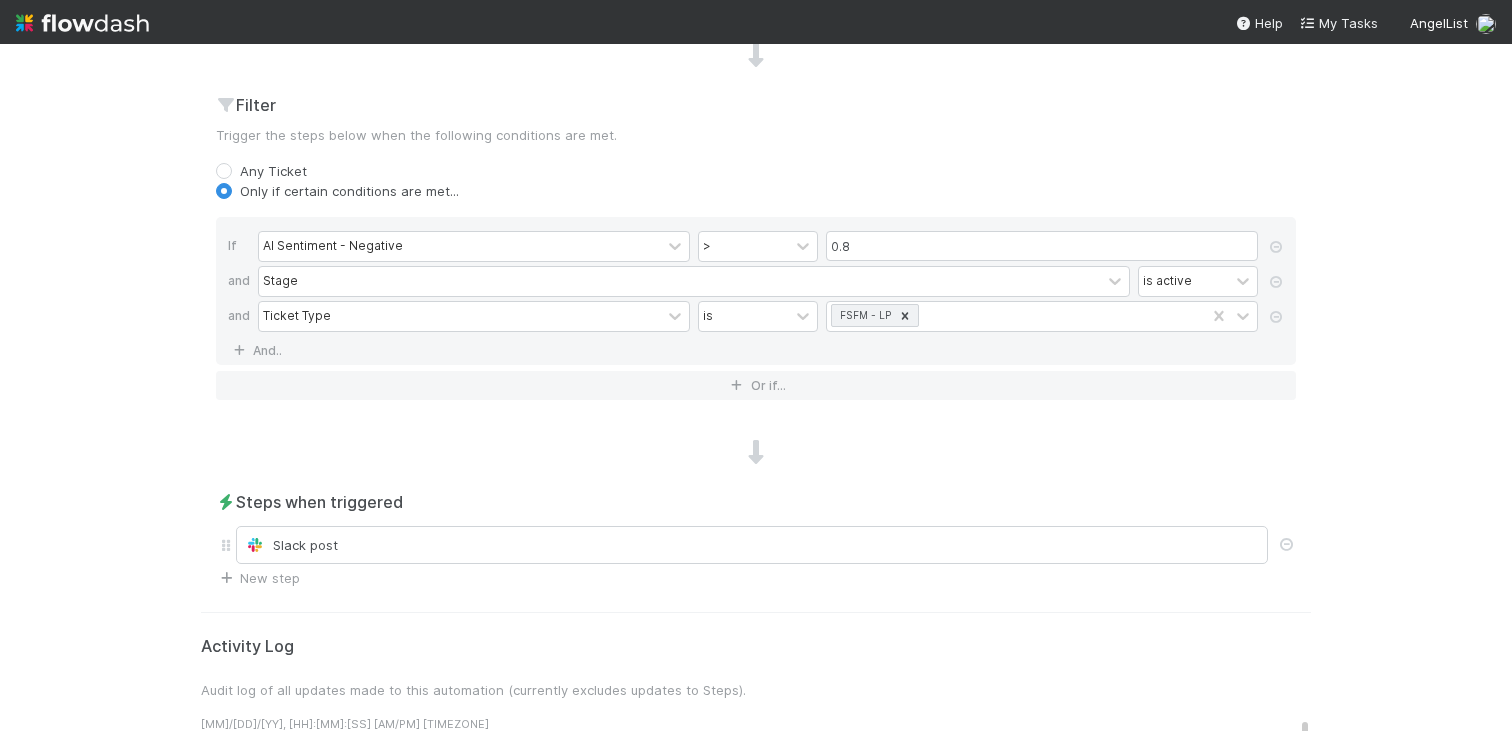 scroll, scrollTop: 800, scrollLeft: 0, axis: vertical 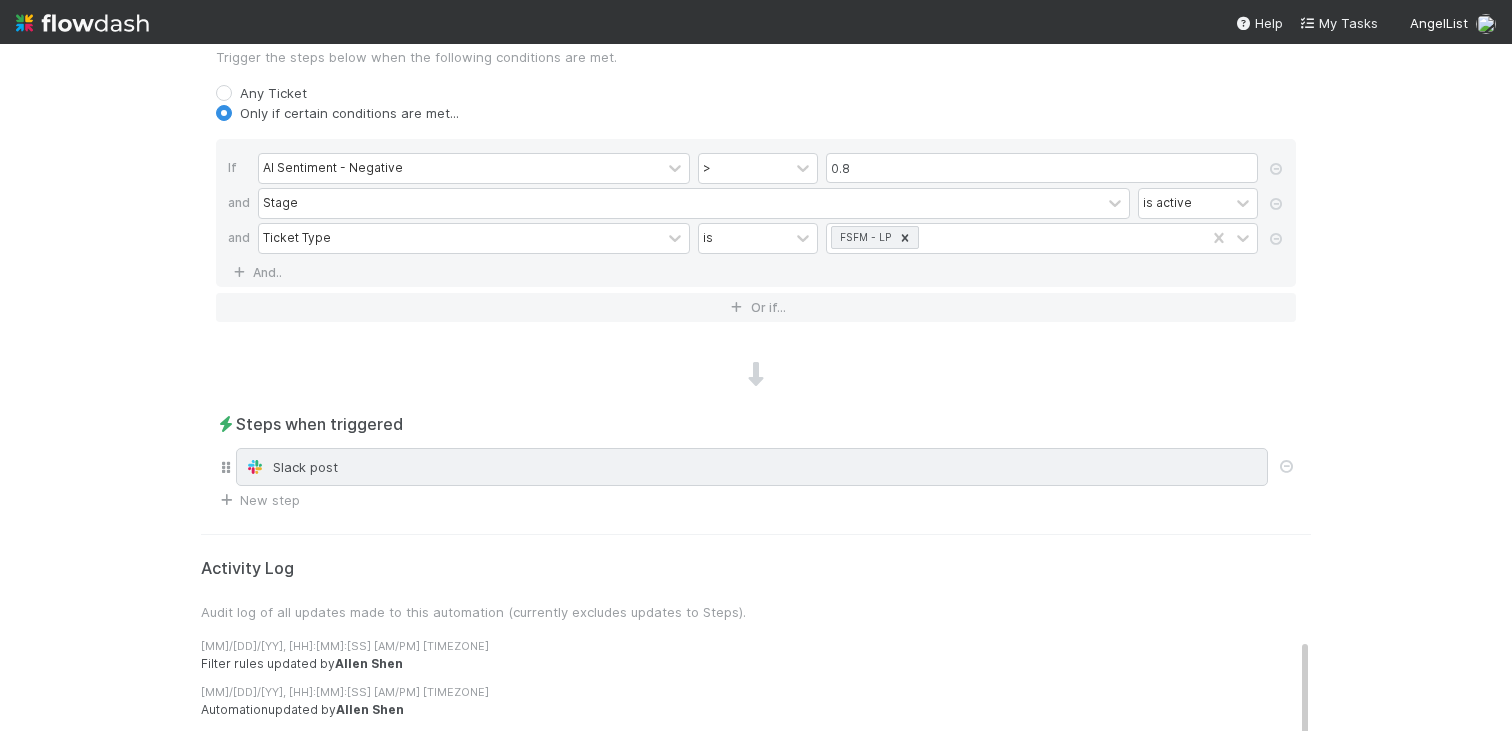 click on "Slack post" at bounding box center (752, 467) 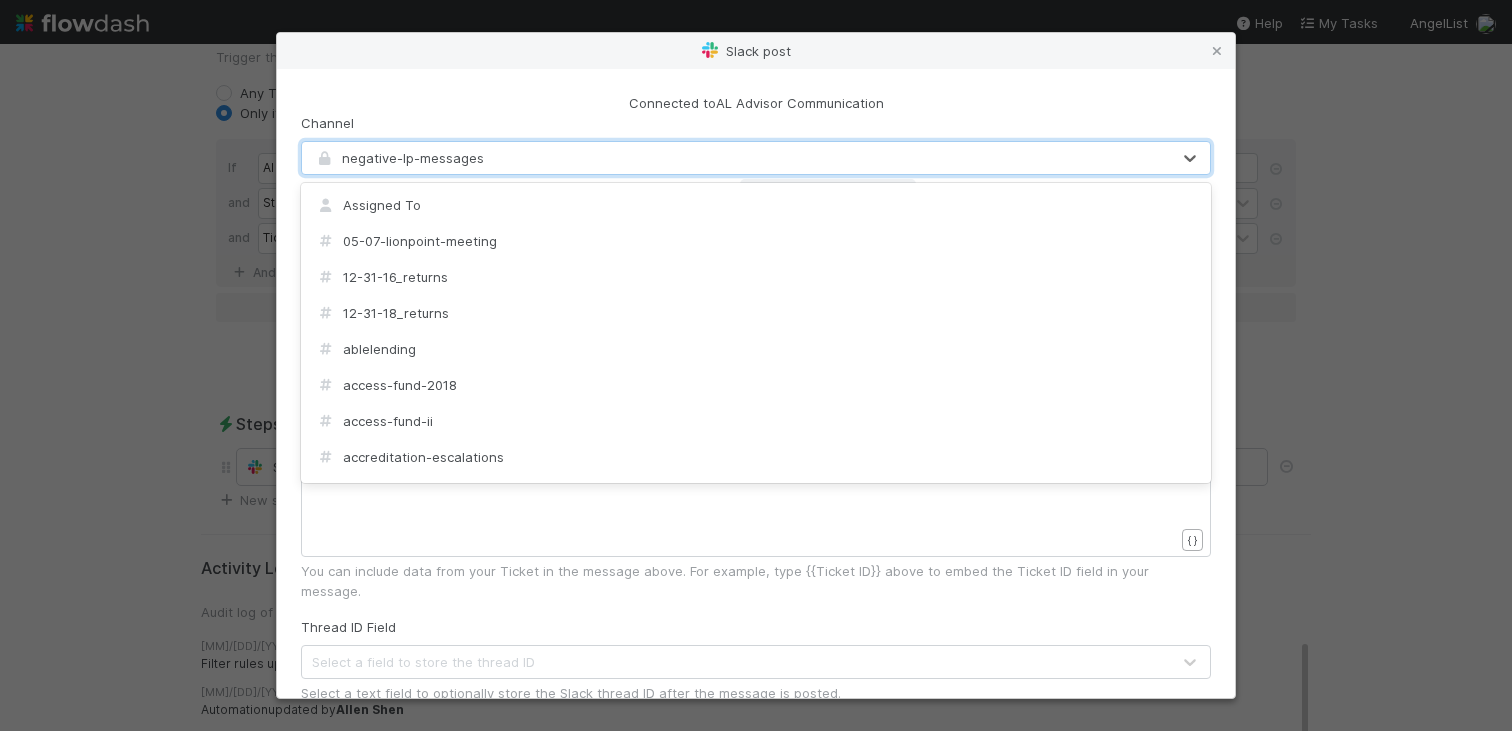 click on "negative-lp-messages" at bounding box center [736, 158] 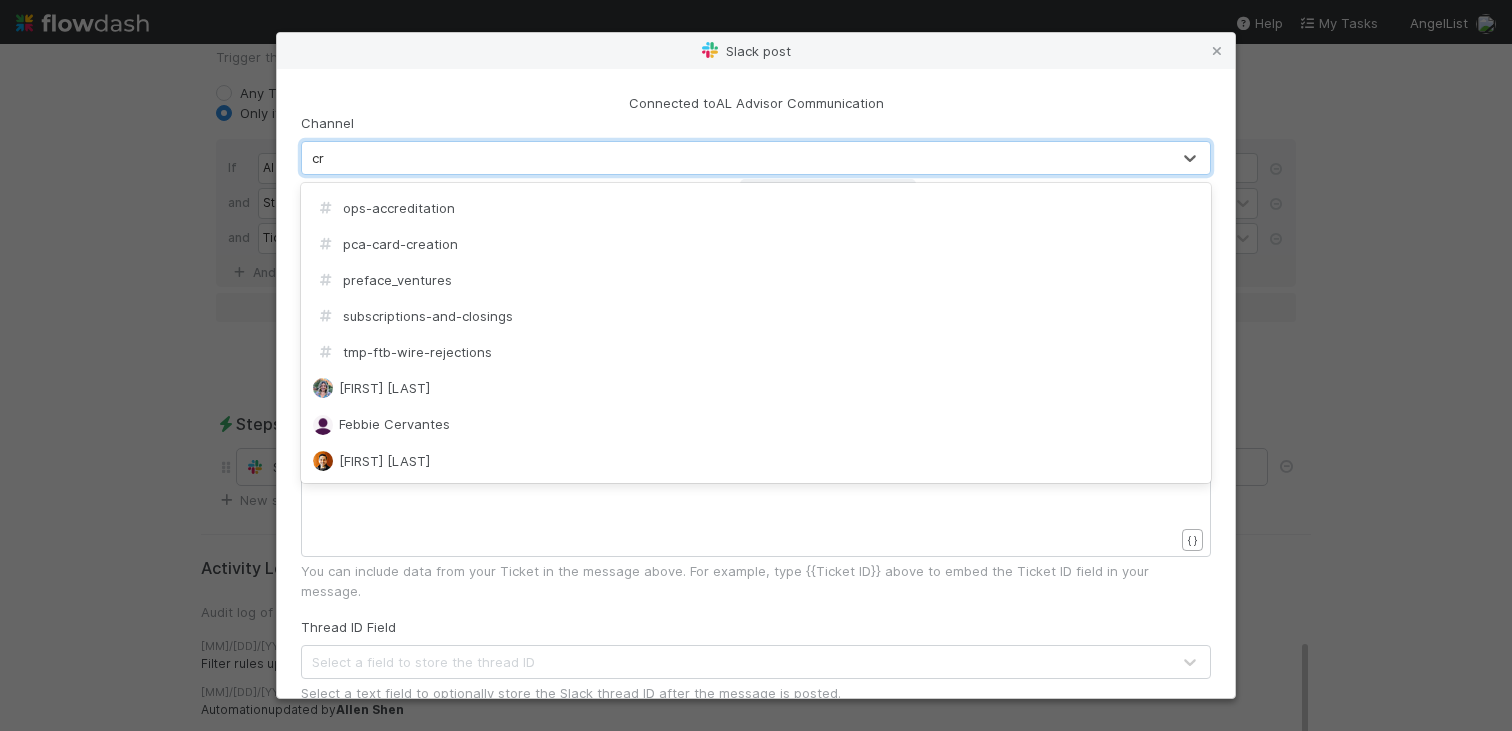 scroll, scrollTop: 0, scrollLeft: 0, axis: both 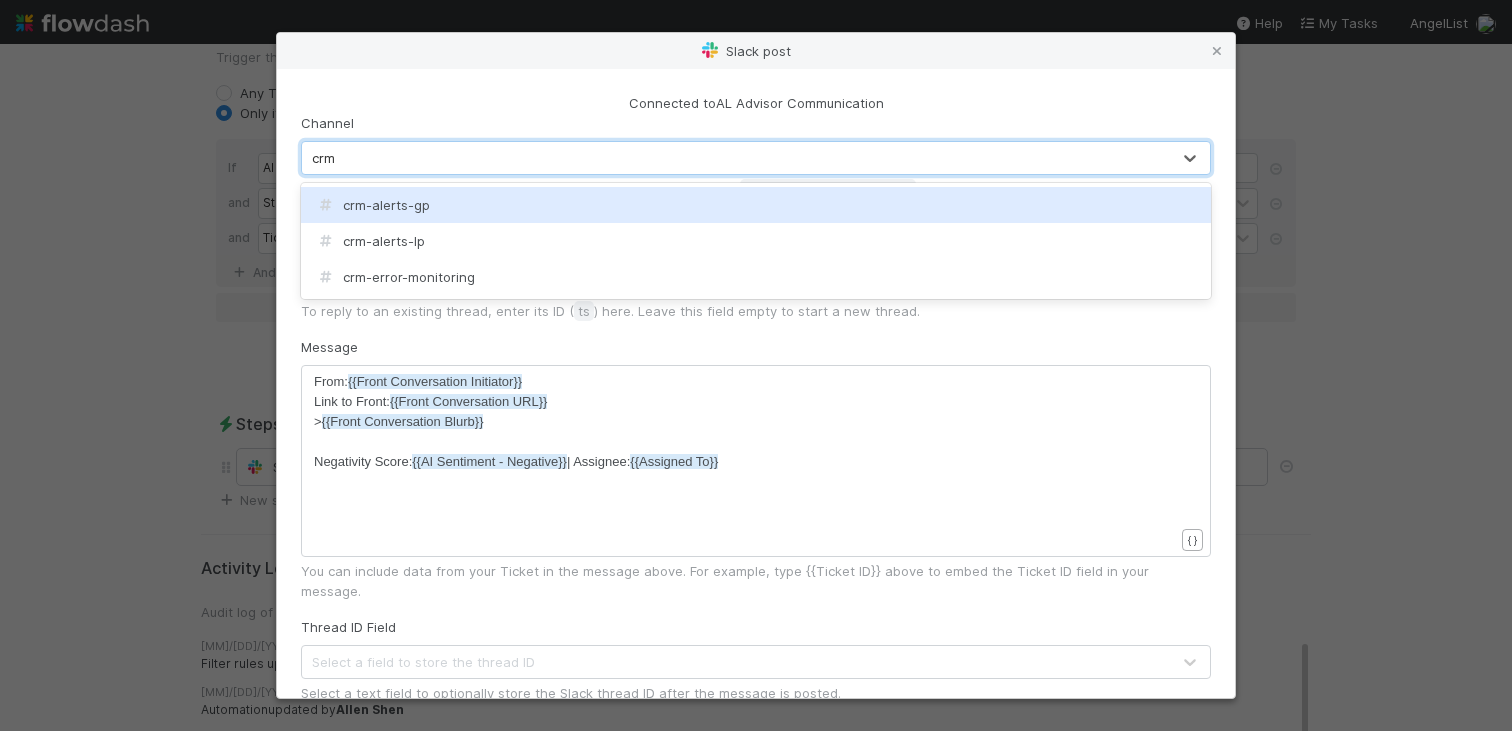 type on "crm-" 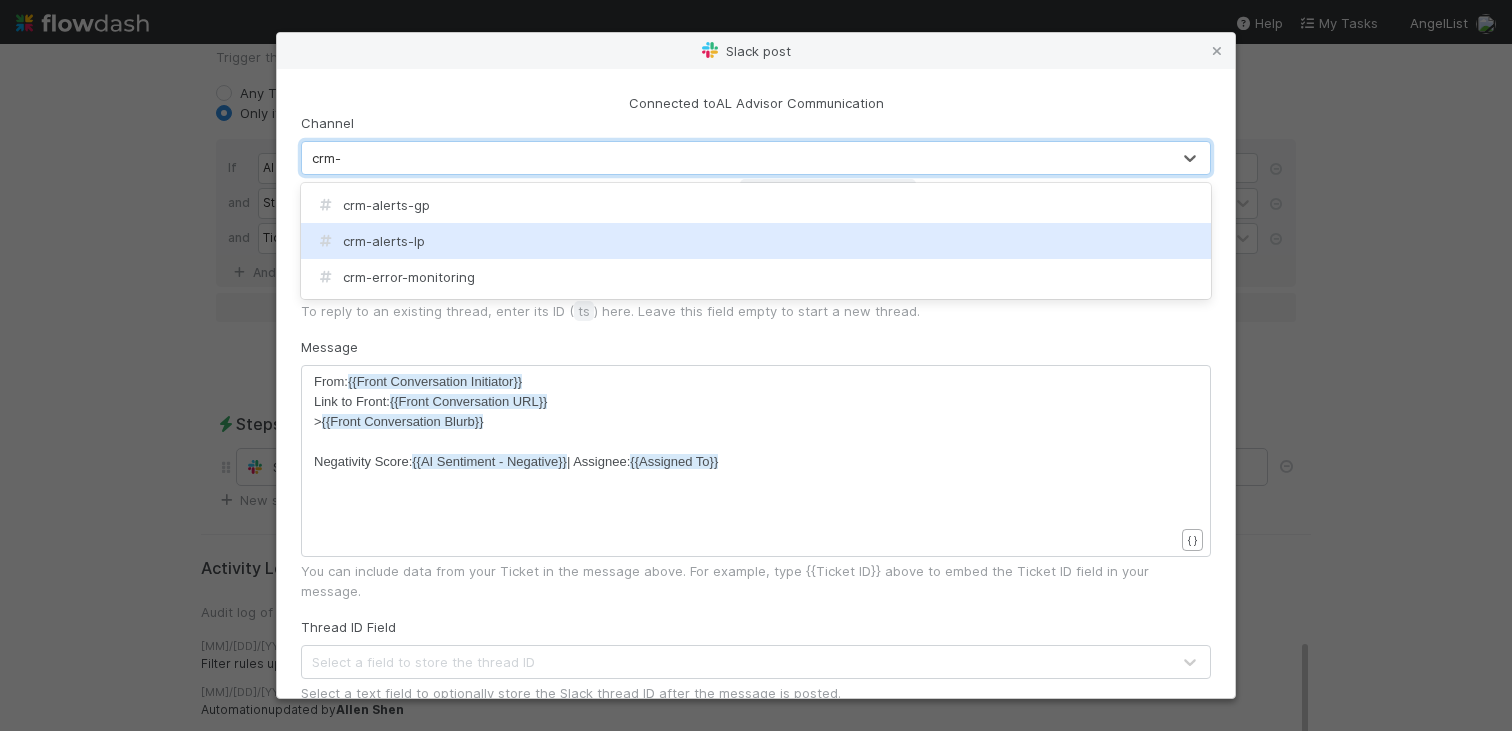 click on "crm-alerts-lp" at bounding box center (756, 241) 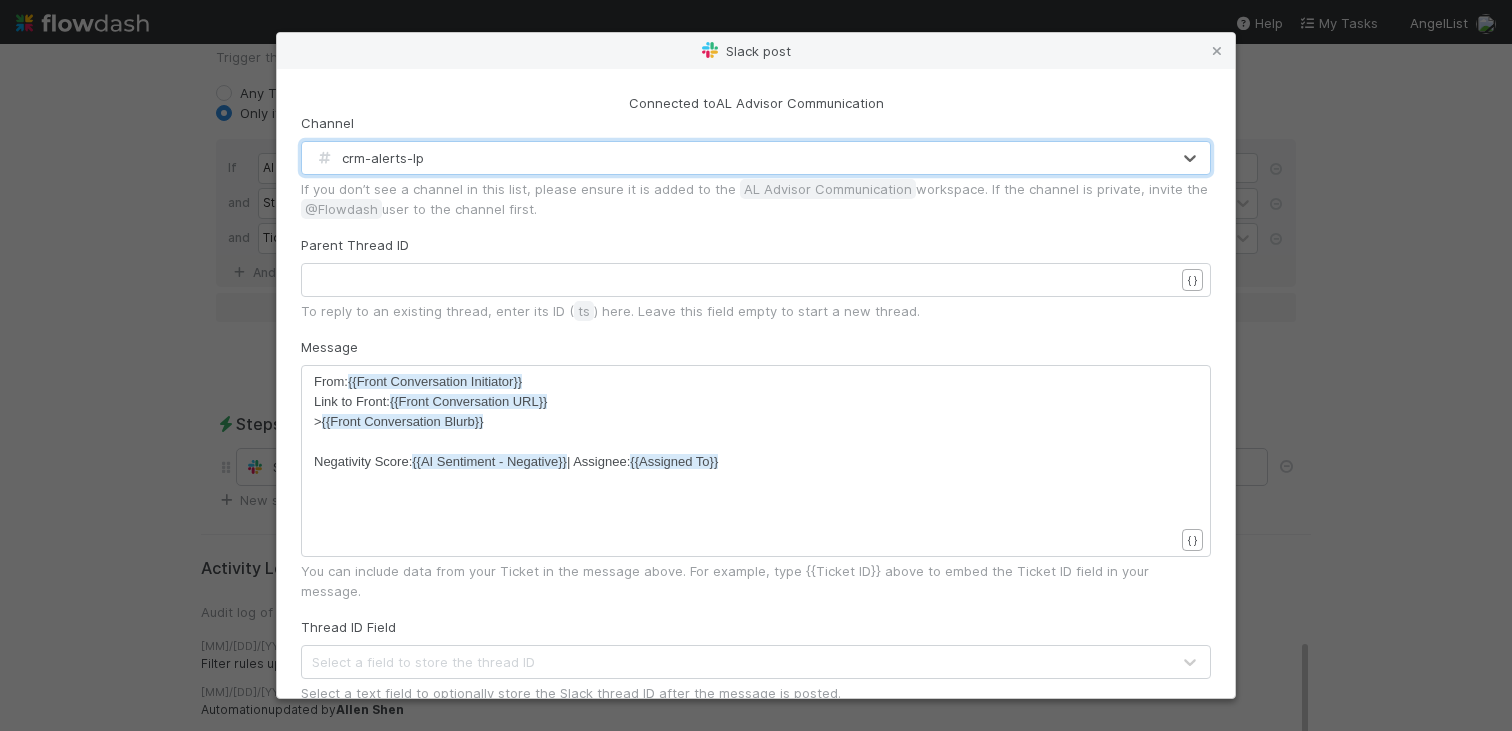 scroll, scrollTop: 395, scrollLeft: 0, axis: vertical 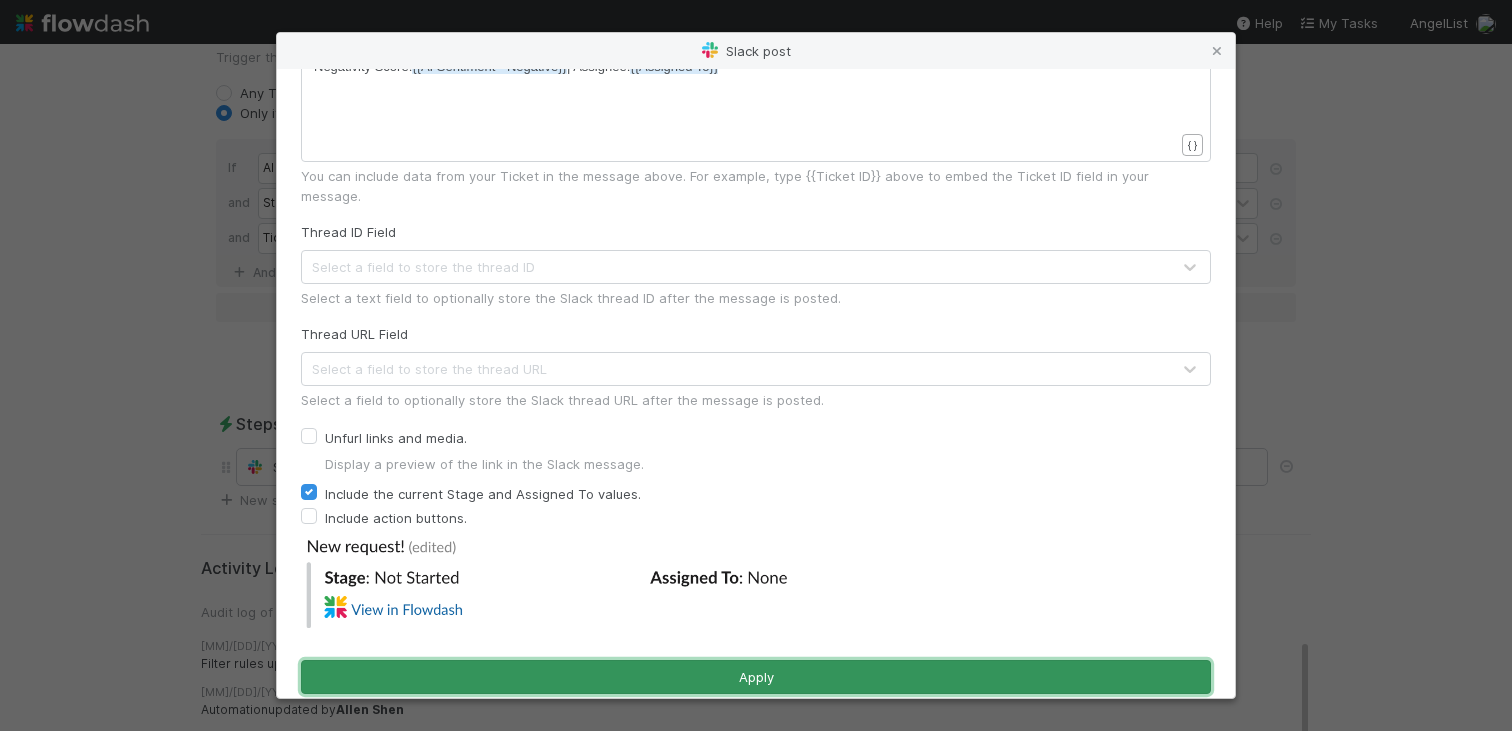 click on "Apply" at bounding box center [756, 677] 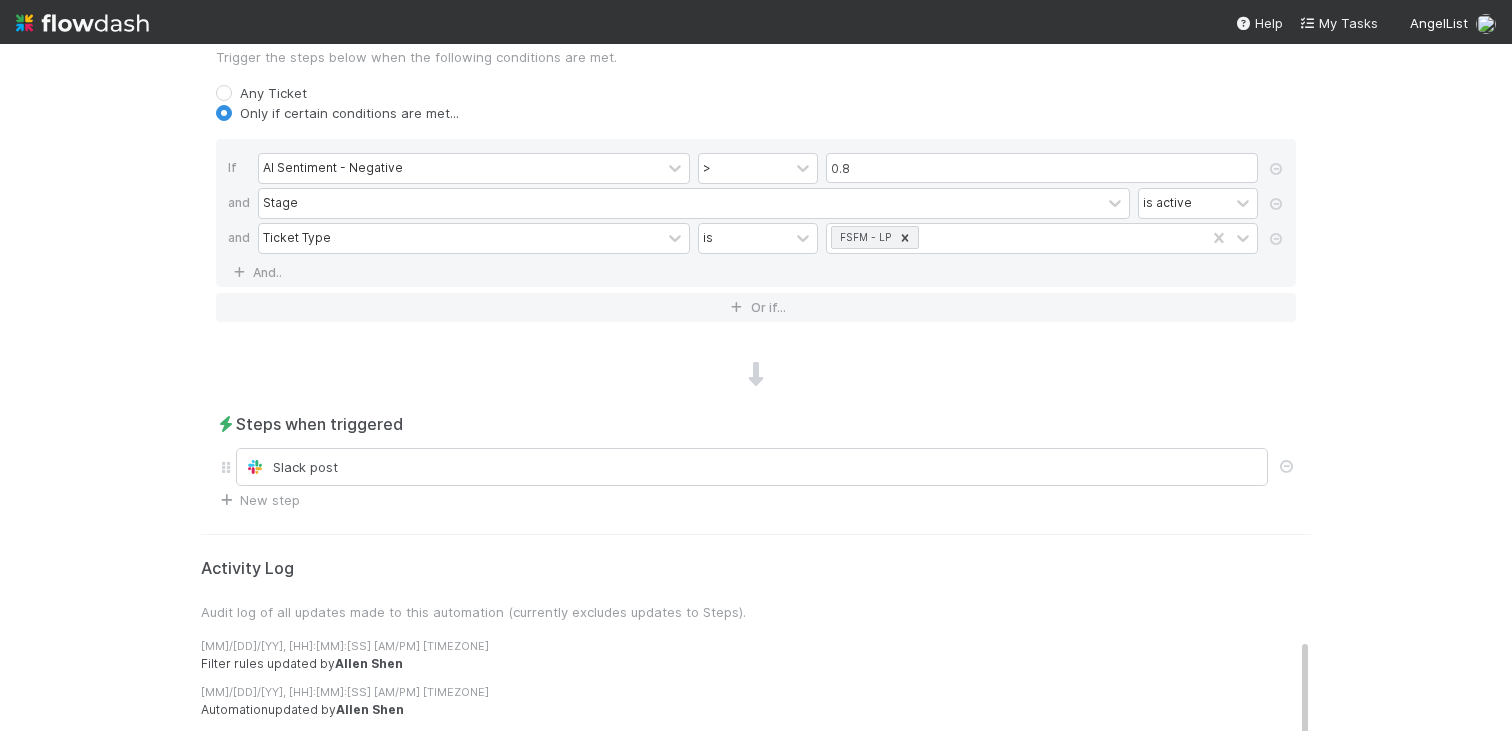 scroll, scrollTop: 0, scrollLeft: 0, axis: both 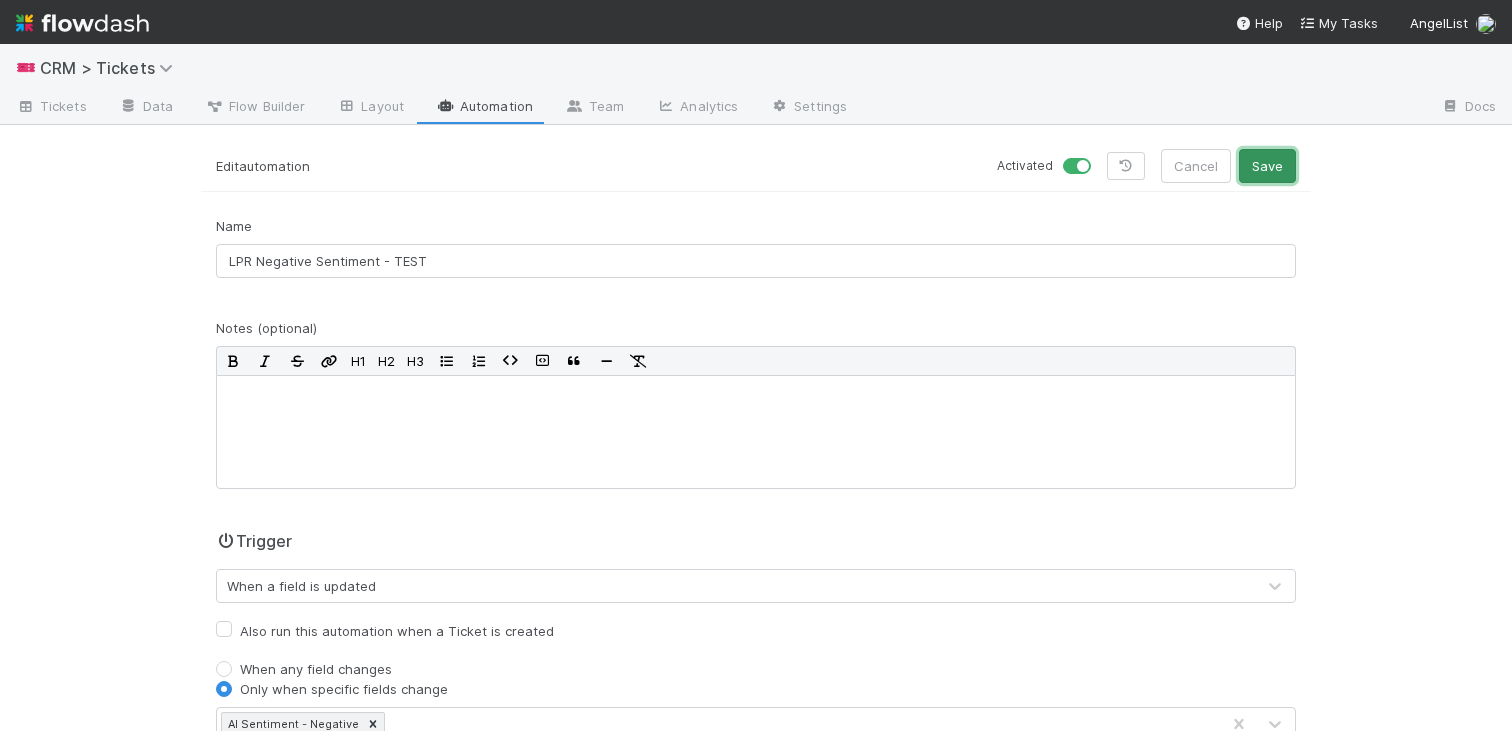 click on "Save" at bounding box center [1267, 166] 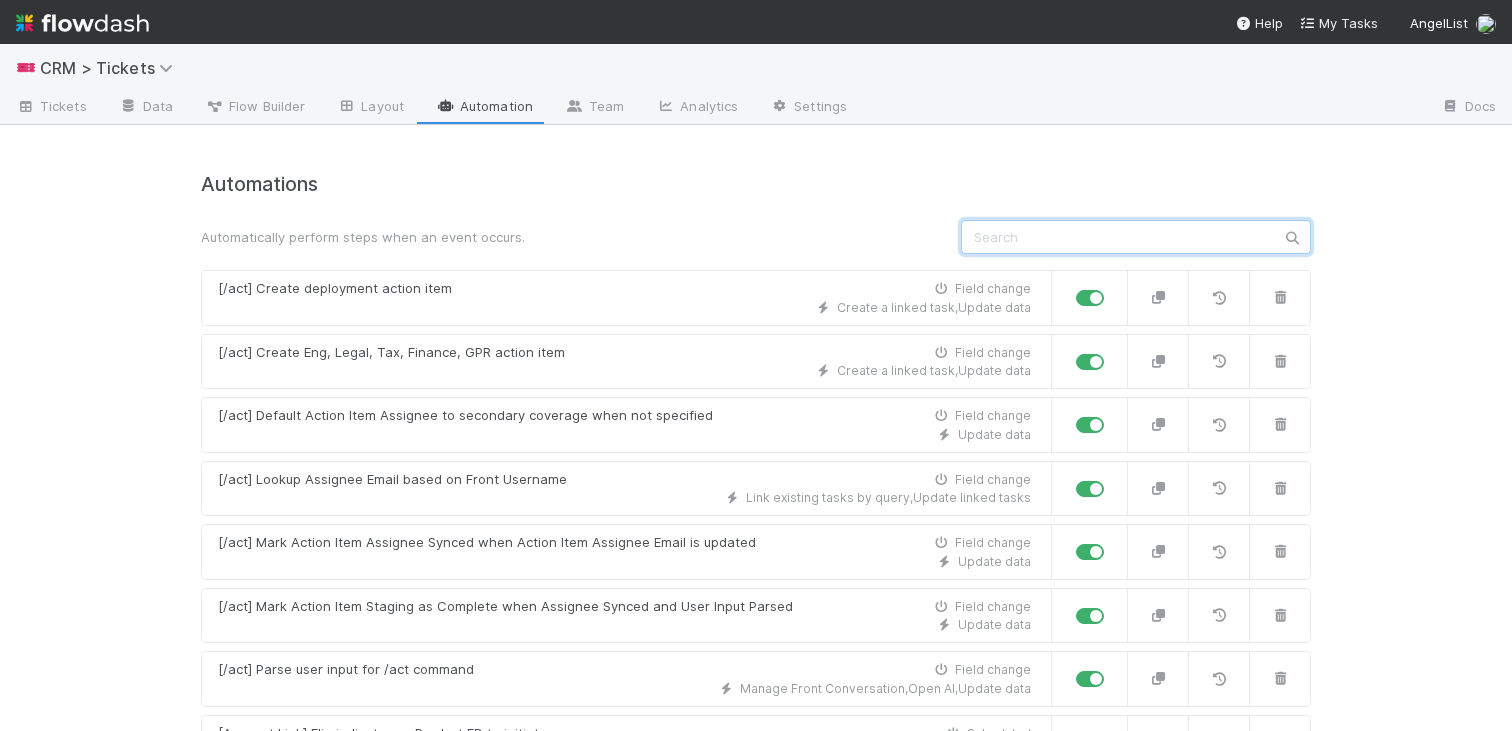click at bounding box center (1136, 237) 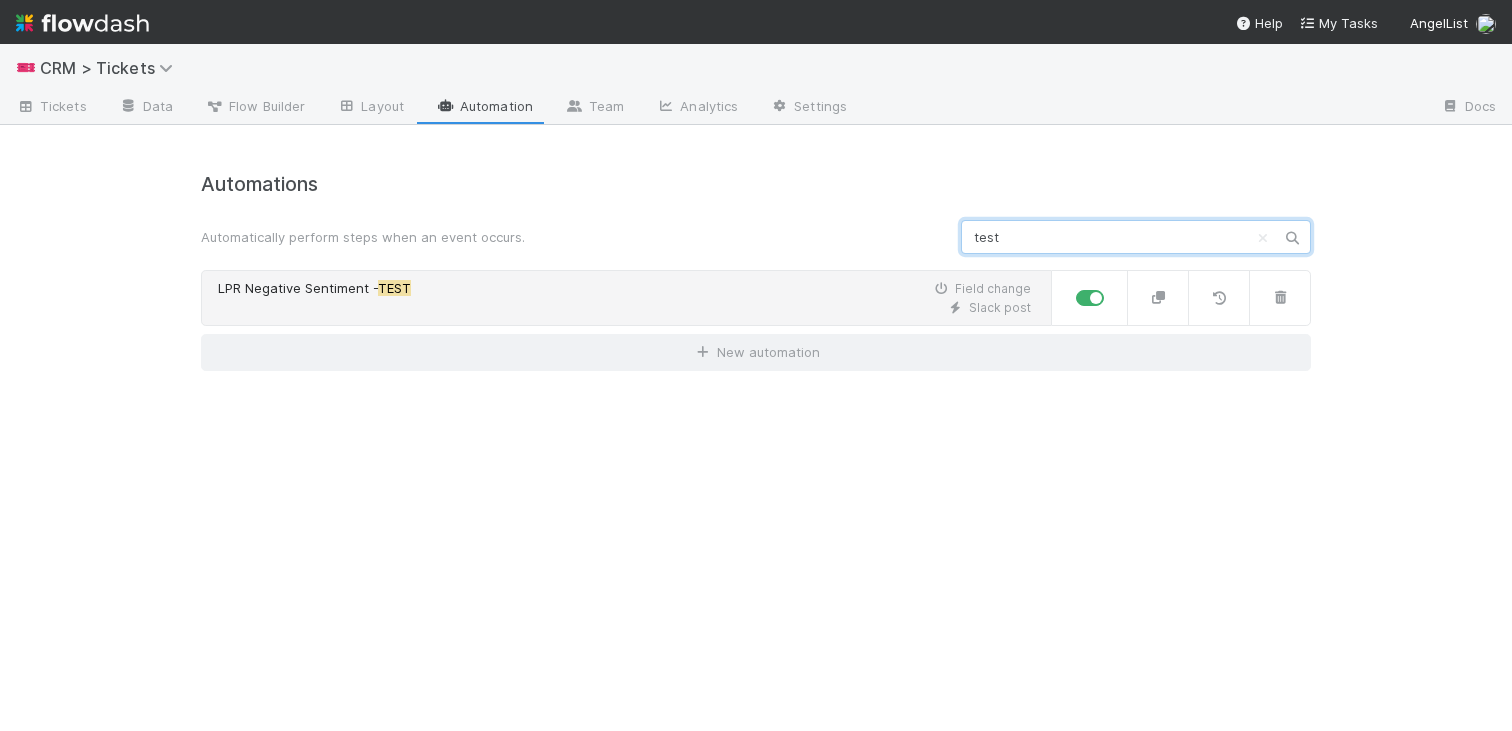 type on "test" 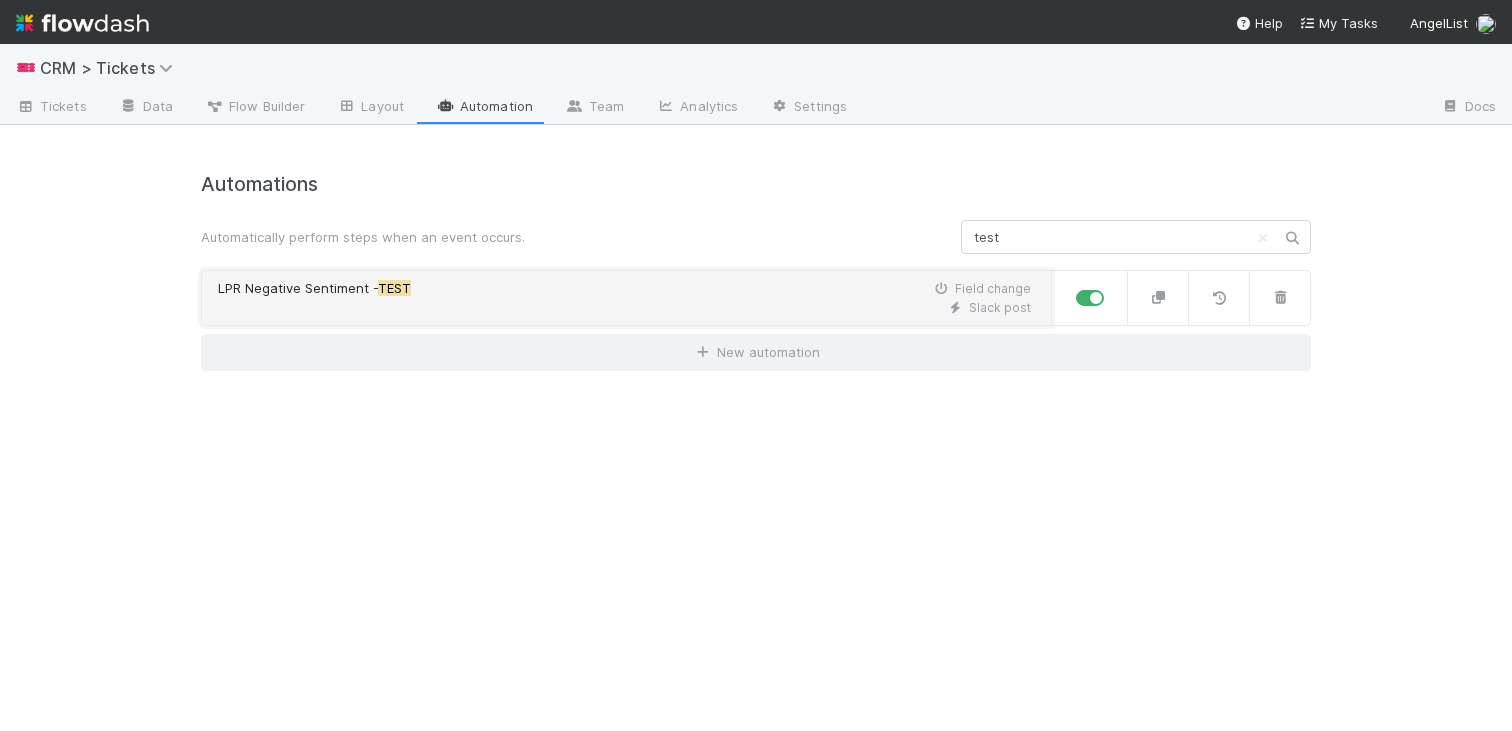 click on "LPR Negative Sentiment -  TEST Field change" at bounding box center [624, 289] 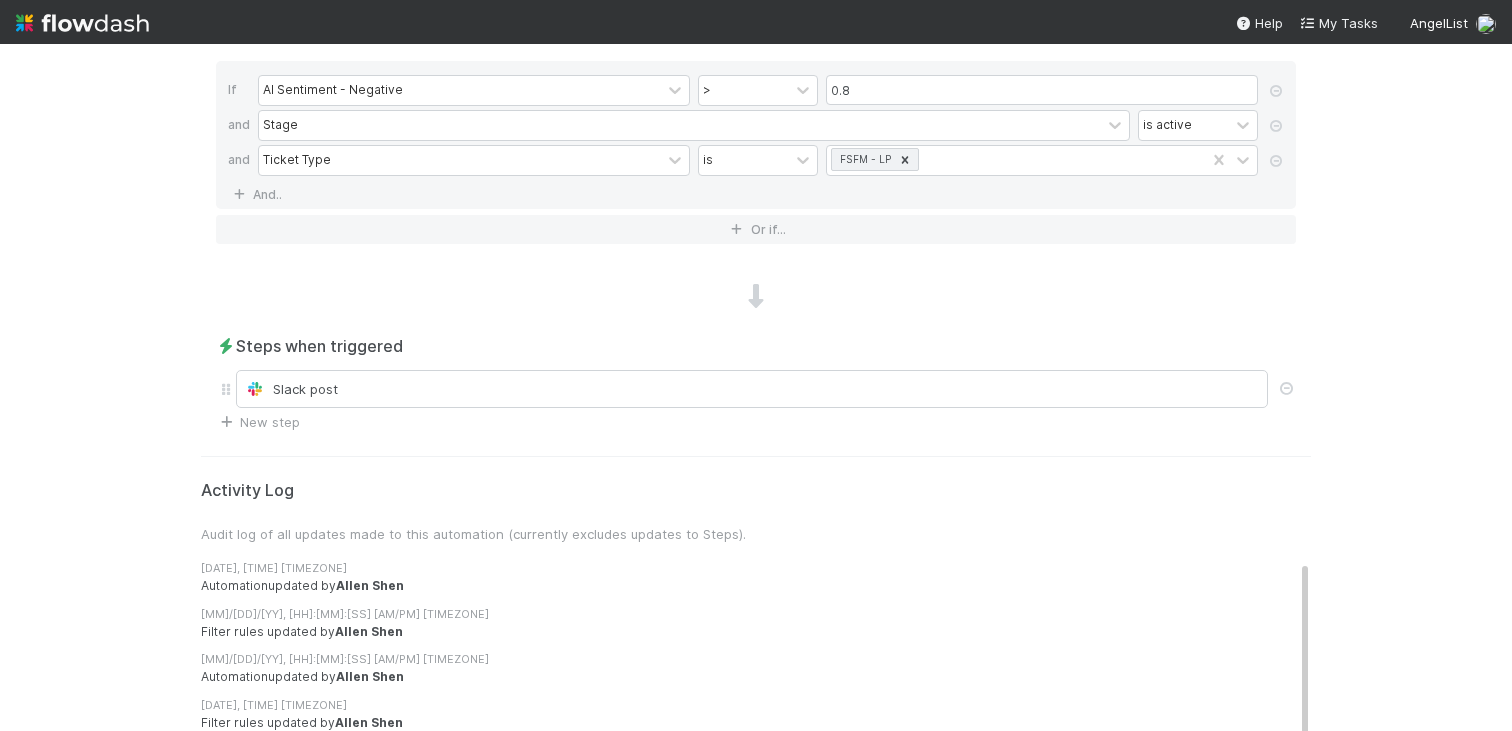 scroll, scrollTop: 1108, scrollLeft: 0, axis: vertical 